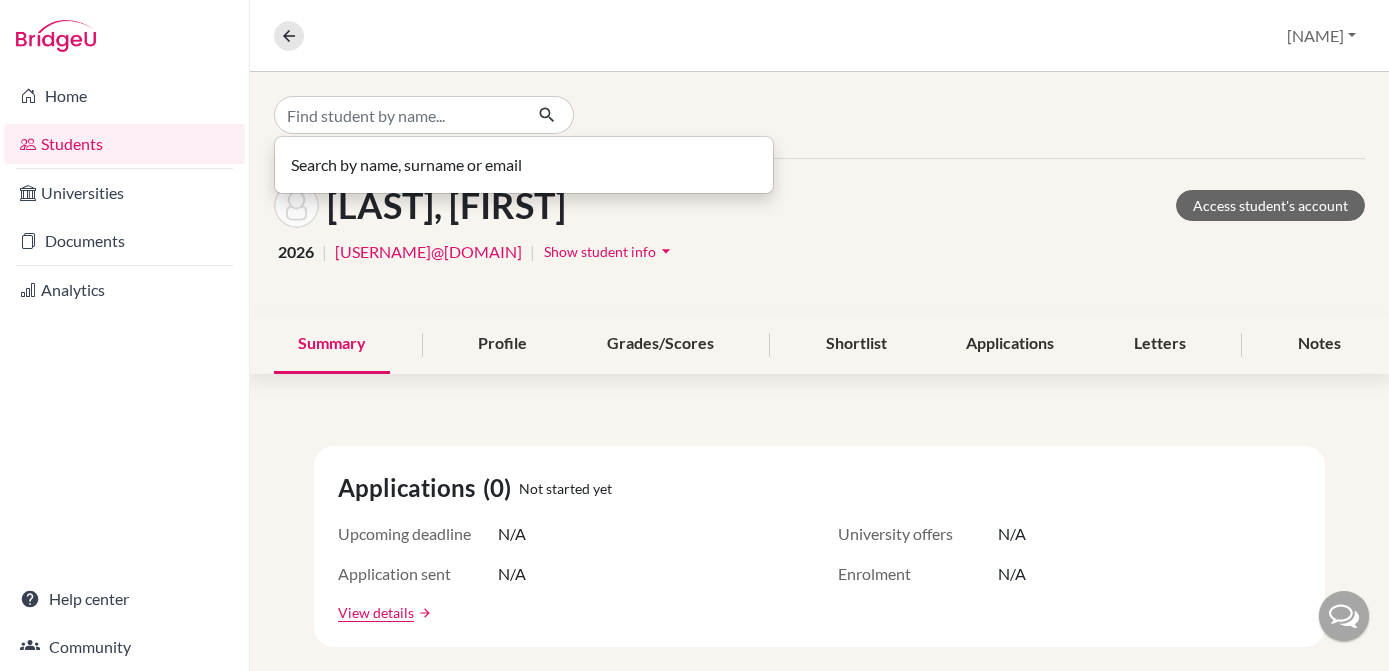scroll, scrollTop: 0, scrollLeft: 0, axis: both 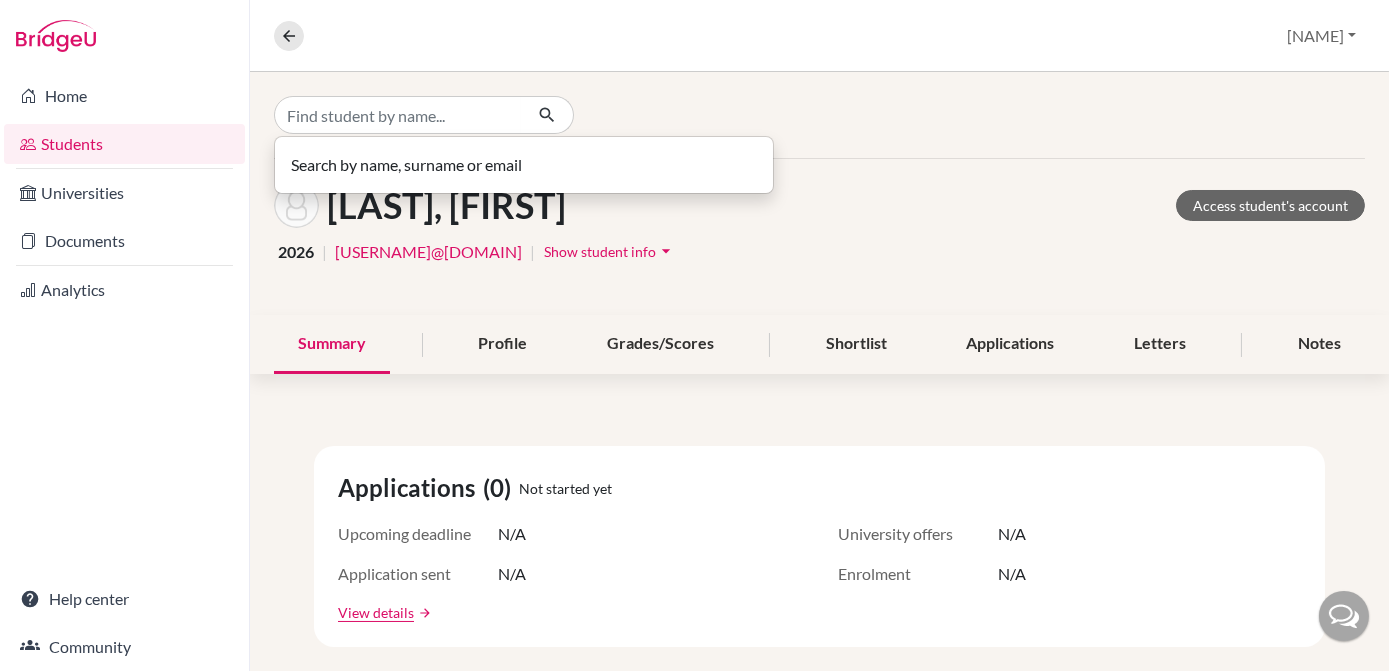 click at bounding box center [398, 115] 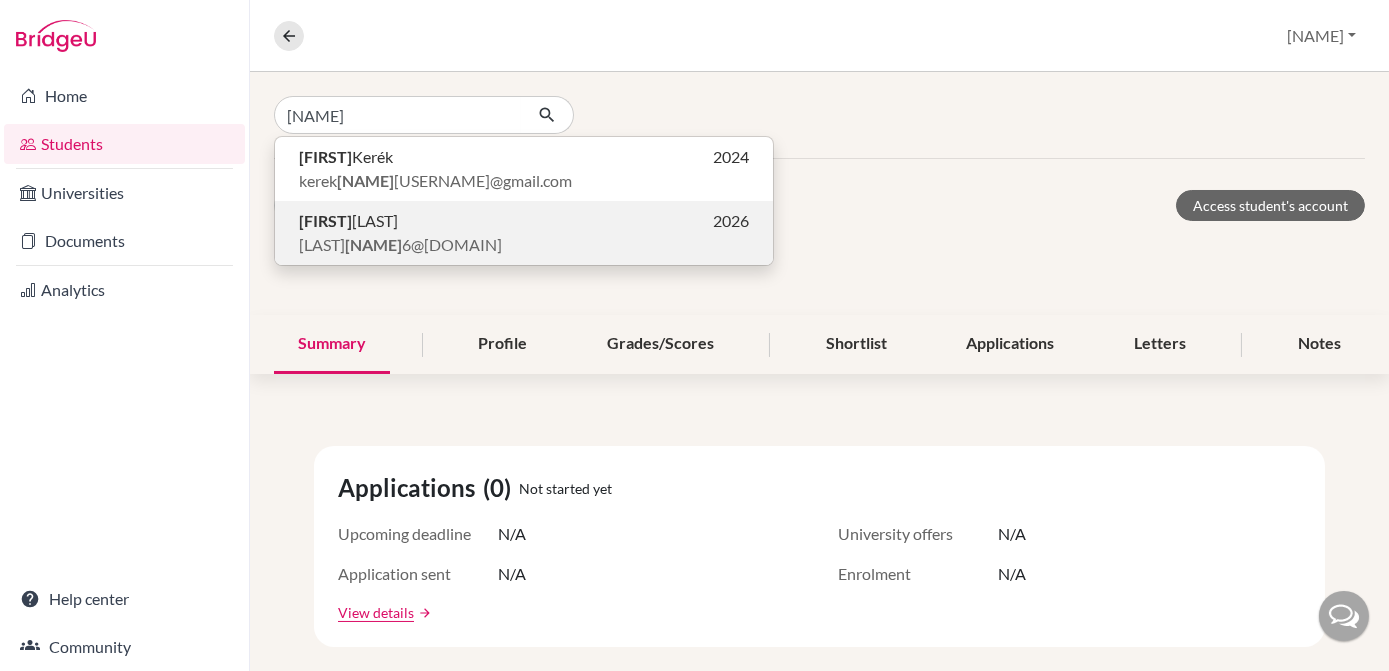 type on "dominik" 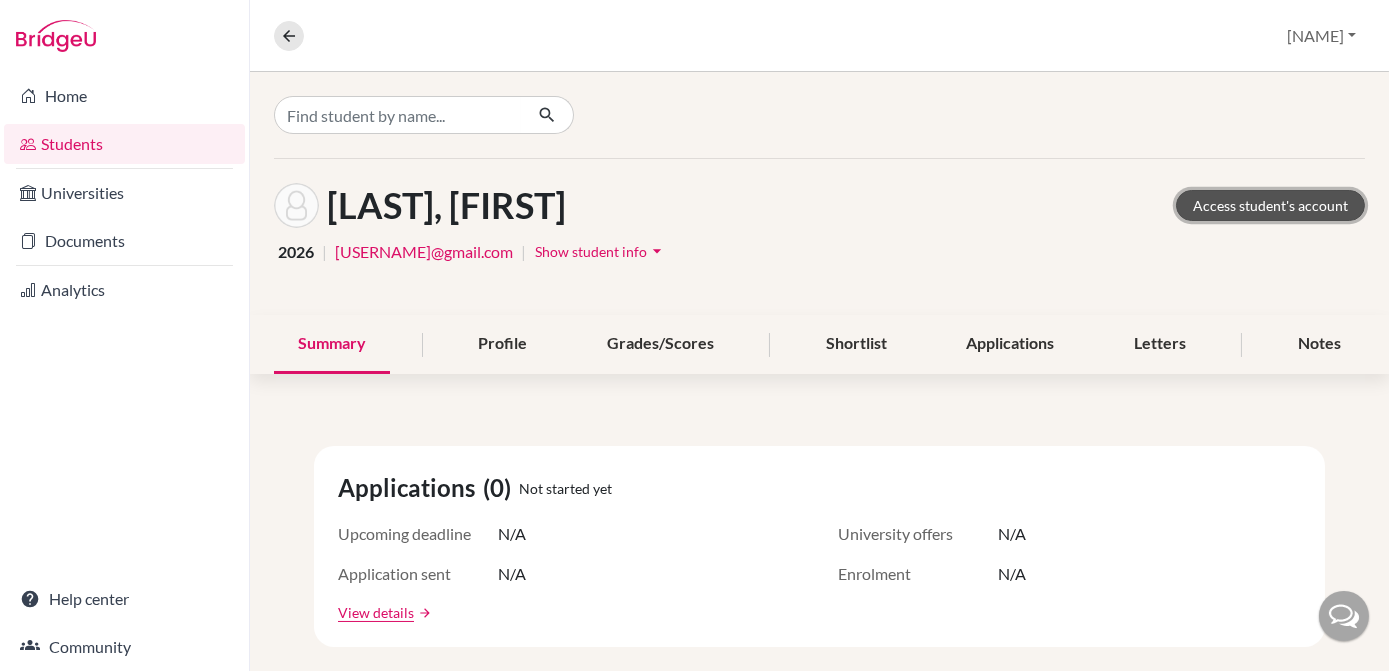 click on "Access student's account" at bounding box center [1270, 205] 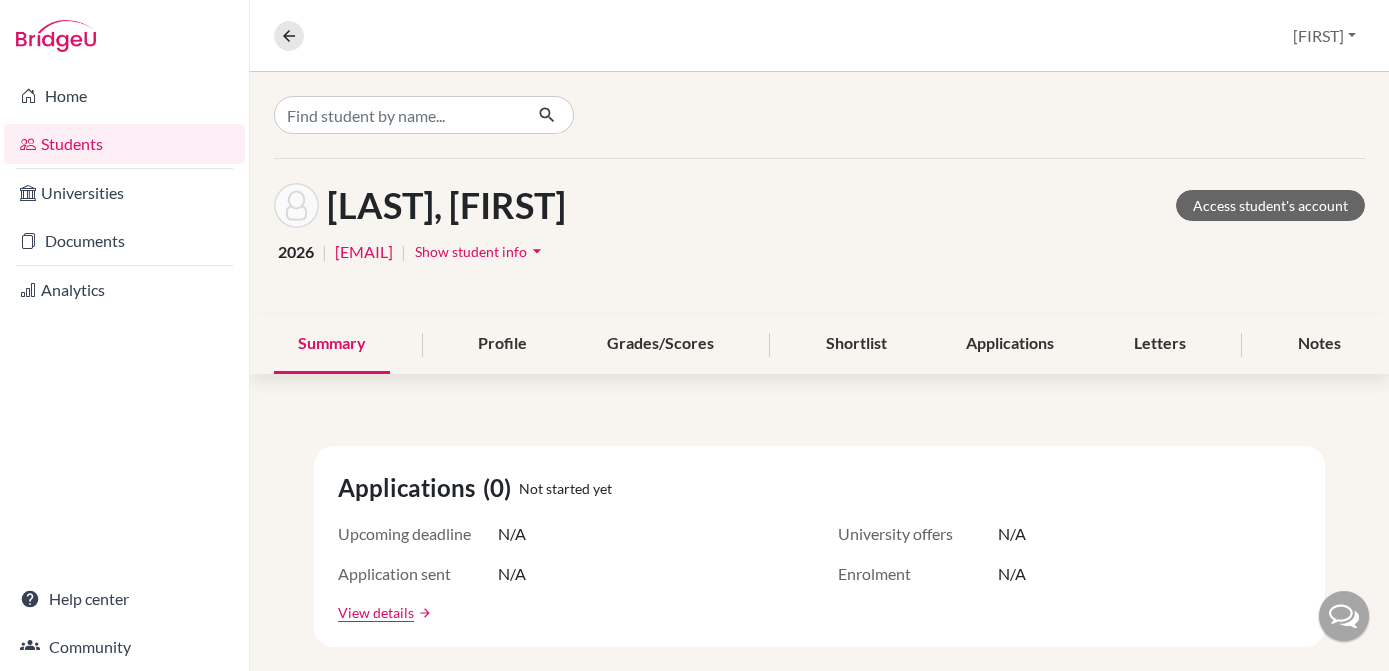 scroll, scrollTop: 0, scrollLeft: 0, axis: both 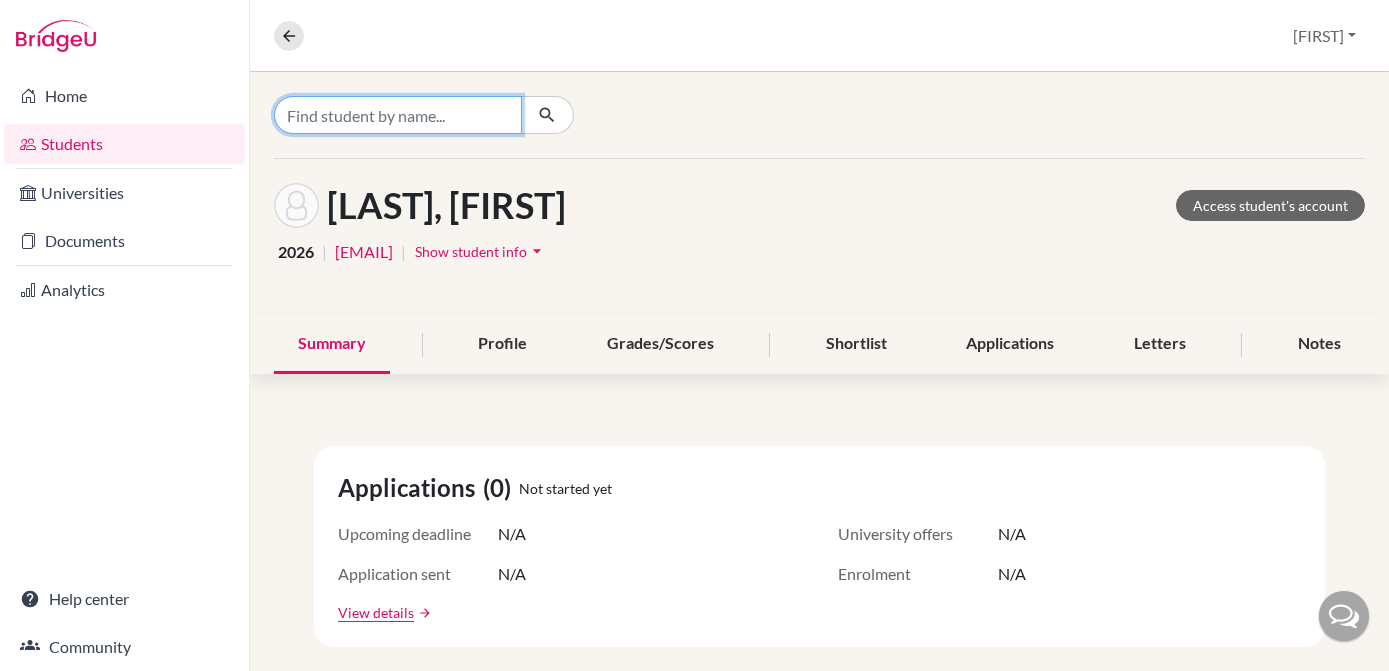 click at bounding box center [398, 115] 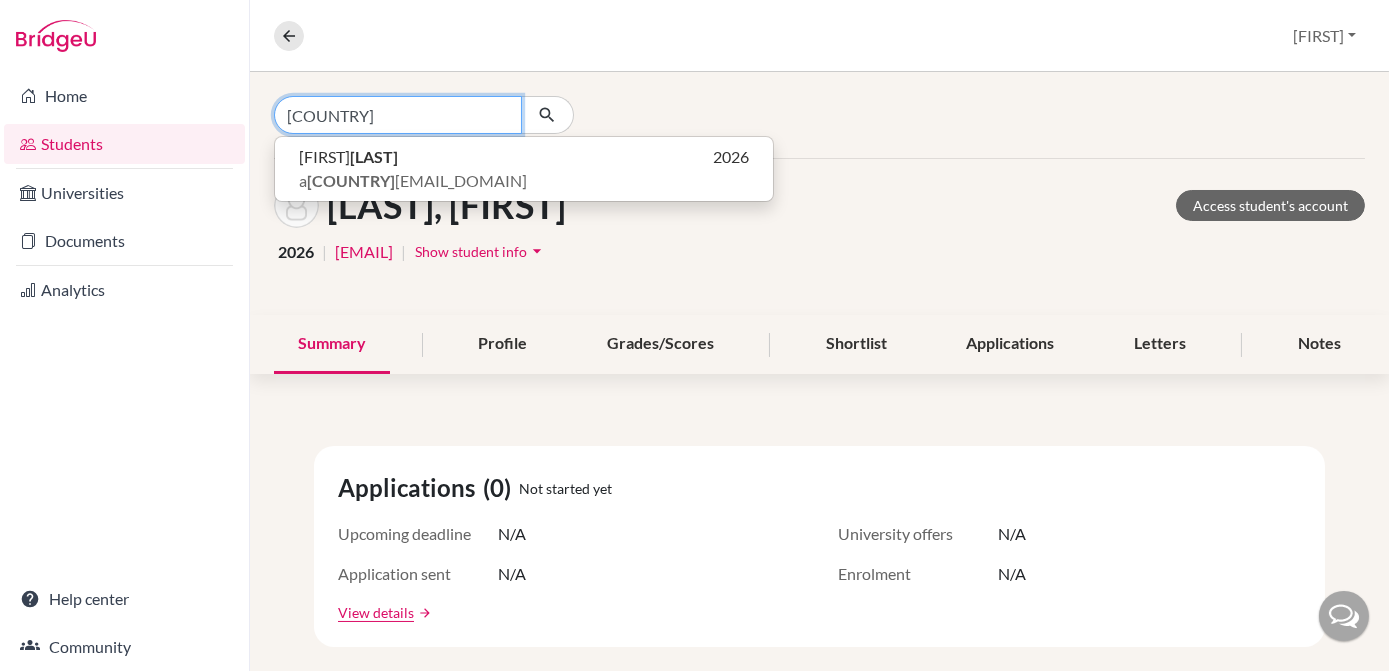 type on "pecznik" 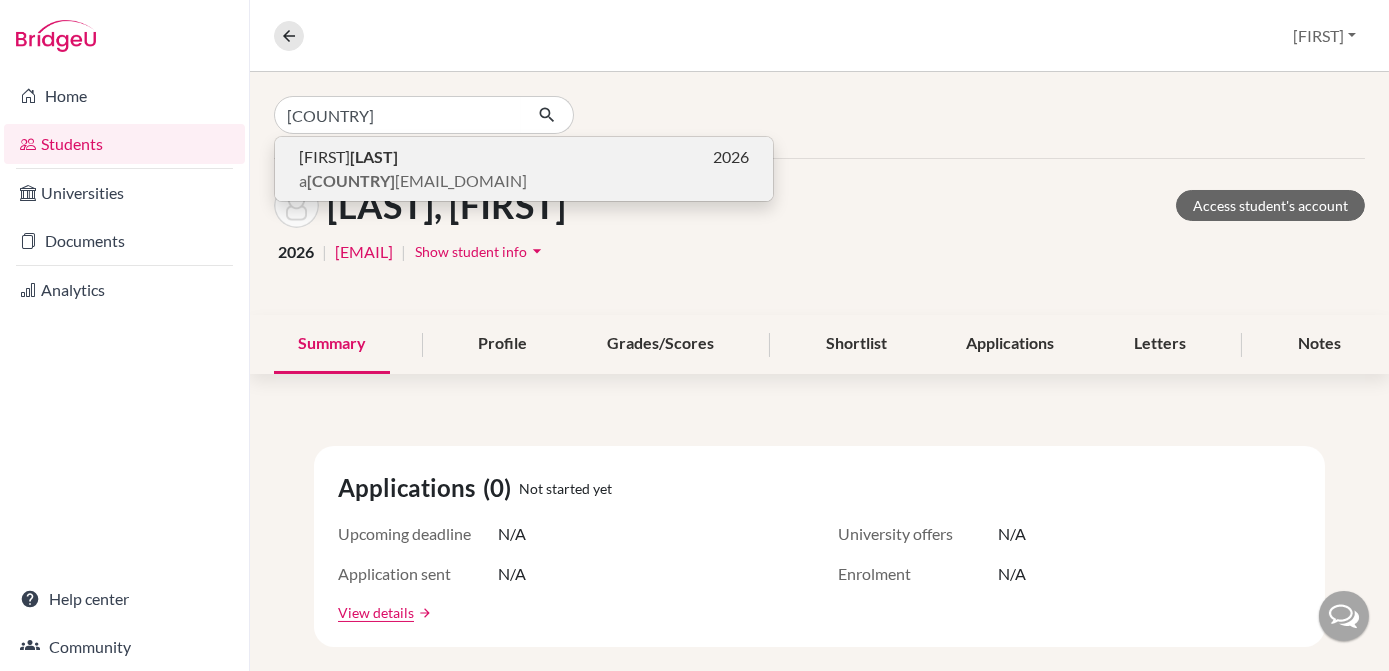 click on "a pecznik @gmail.com" at bounding box center (413, 181) 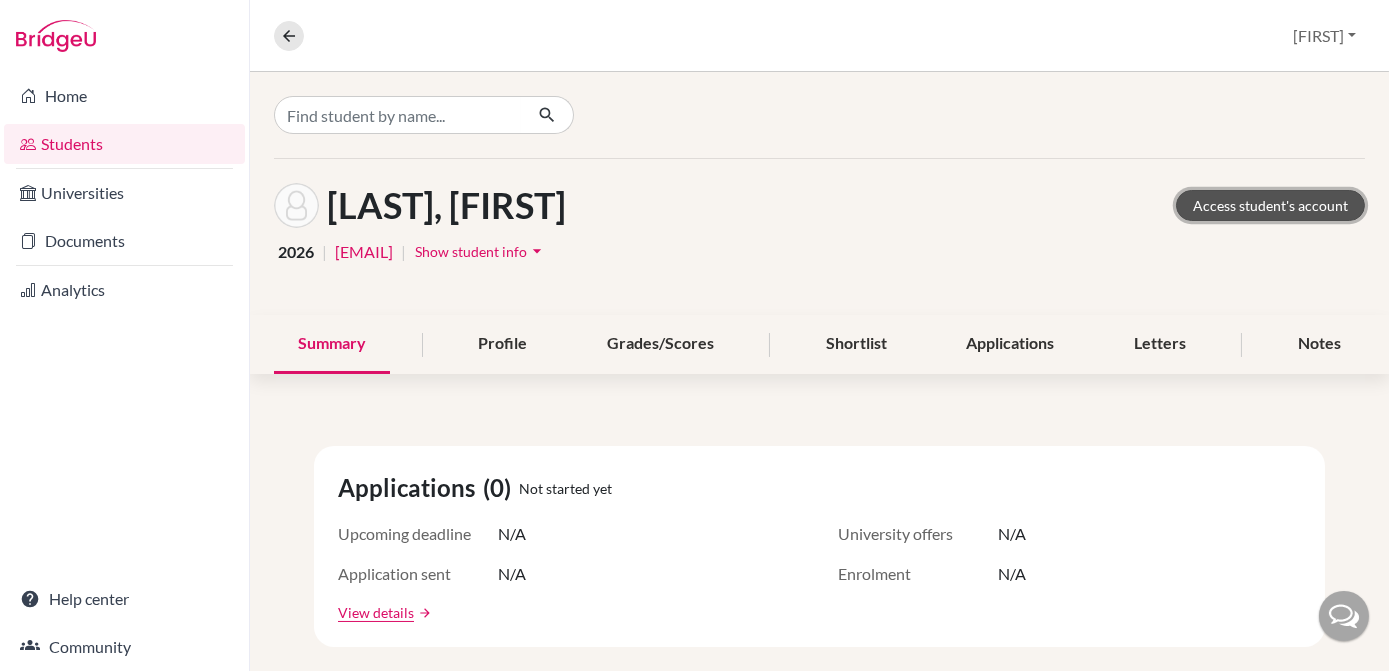 click on "Access student's account" at bounding box center [1270, 205] 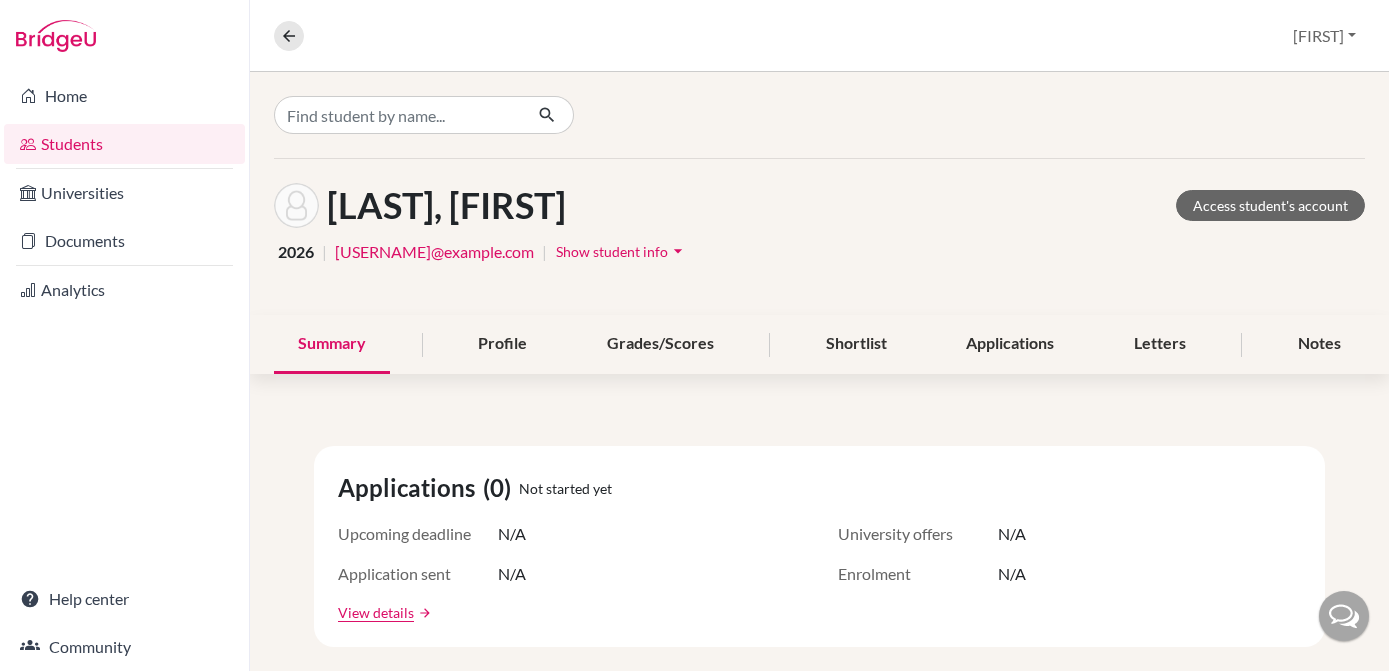 scroll, scrollTop: 0, scrollLeft: 0, axis: both 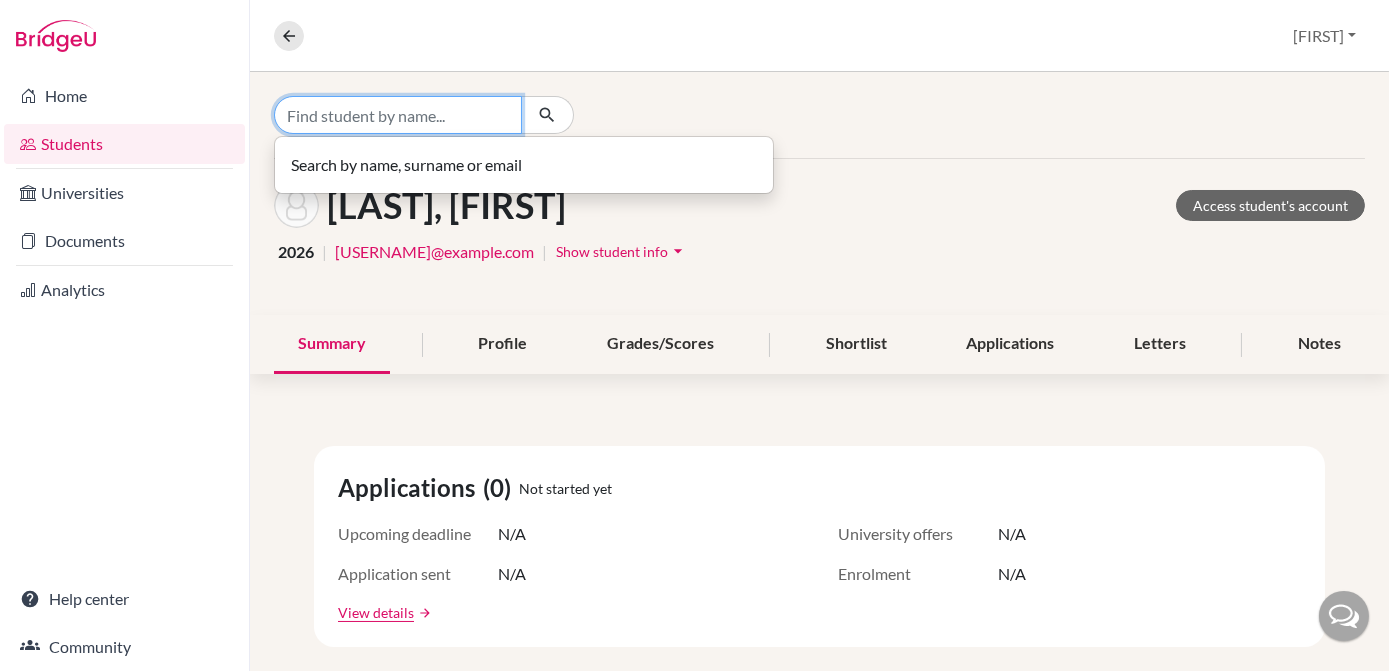 click at bounding box center (398, 115) 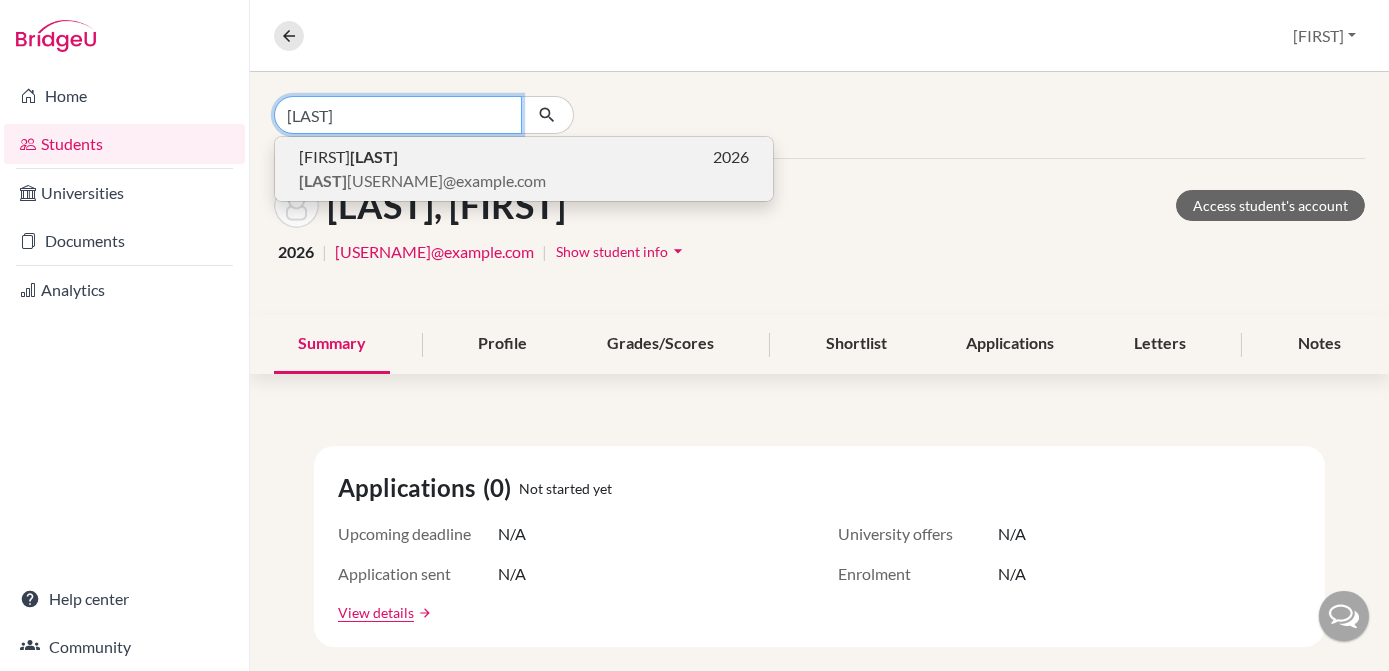 type on "pentz" 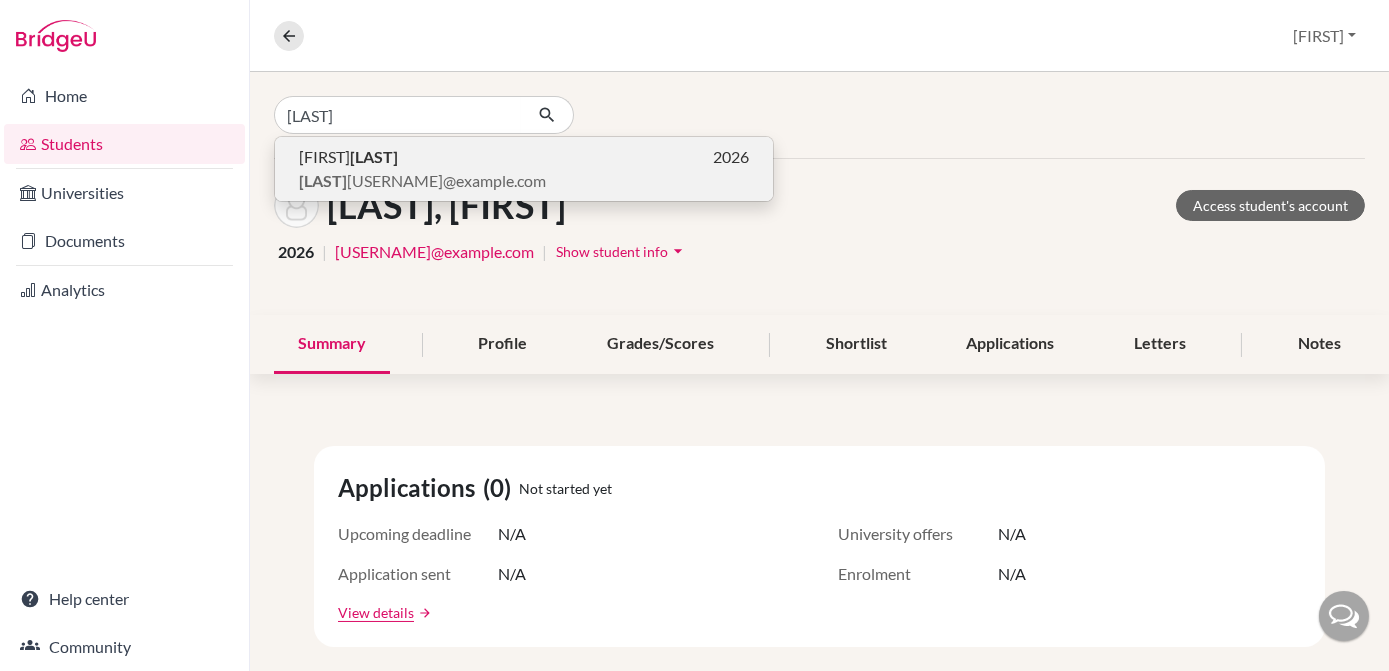 click on "Enikő  Pentz 2026" at bounding box center (524, 157) 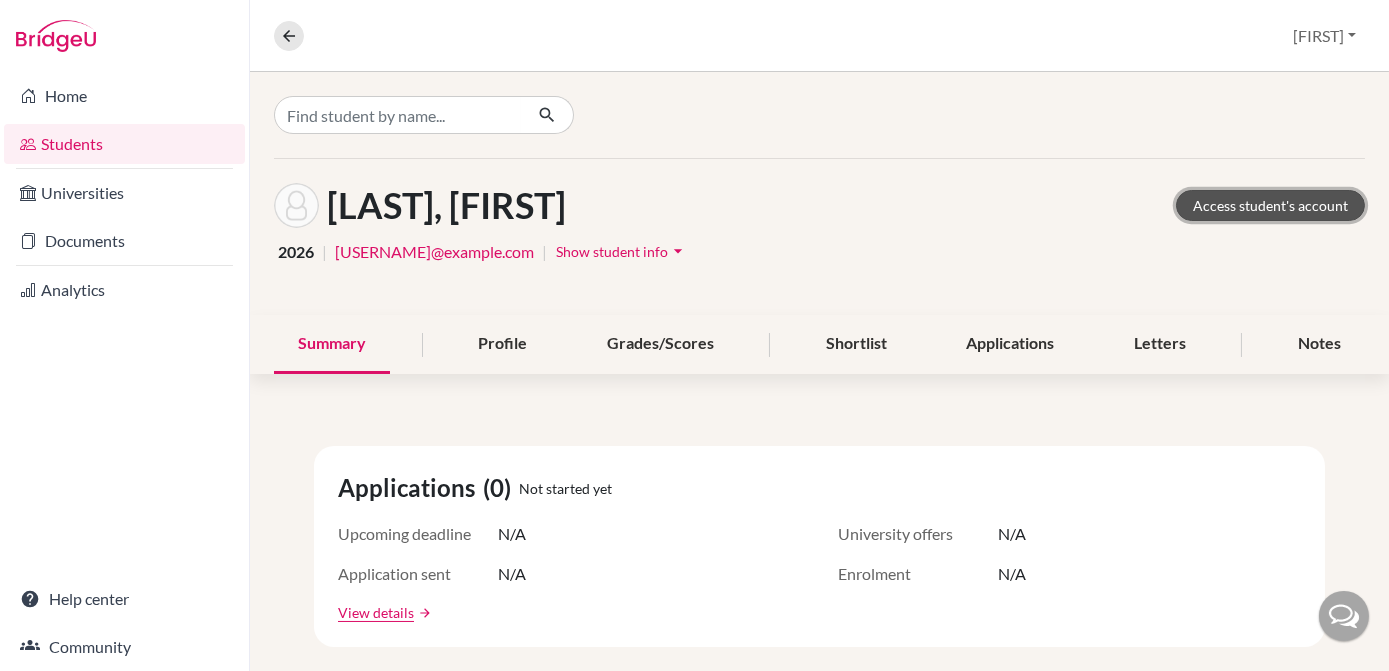 click on "Access student's account" at bounding box center [1270, 205] 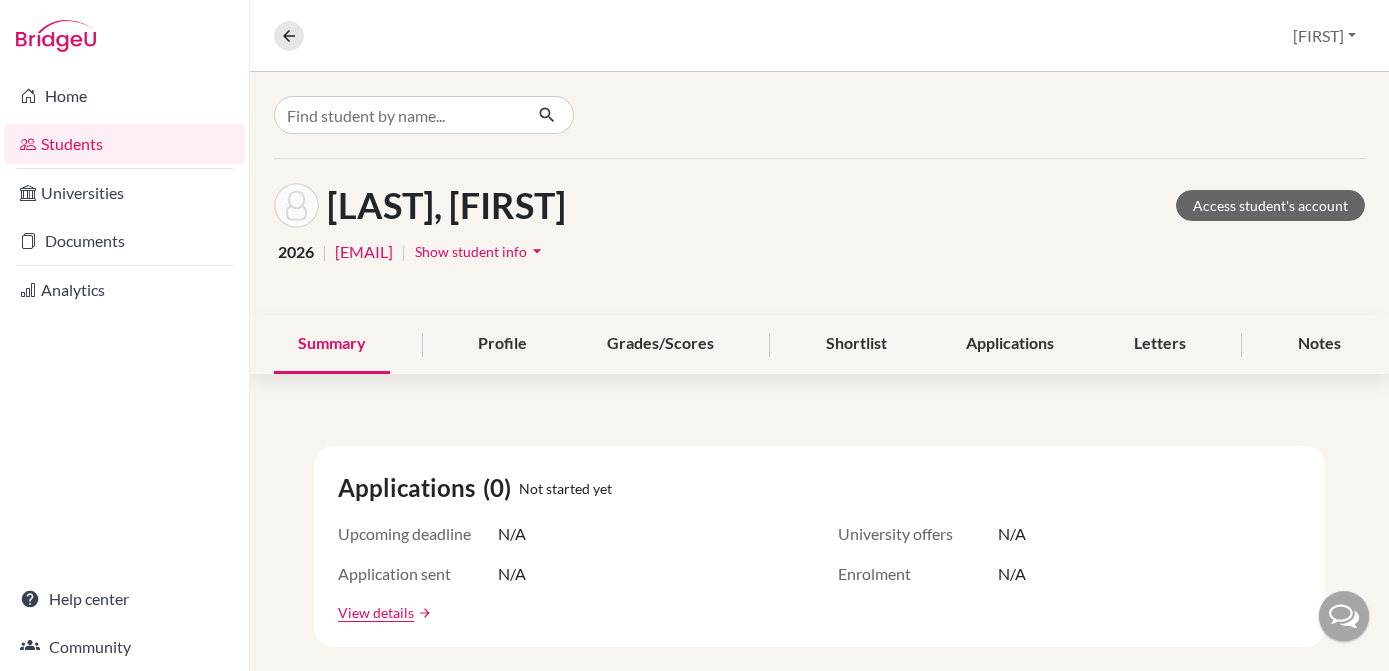 scroll, scrollTop: 0, scrollLeft: 0, axis: both 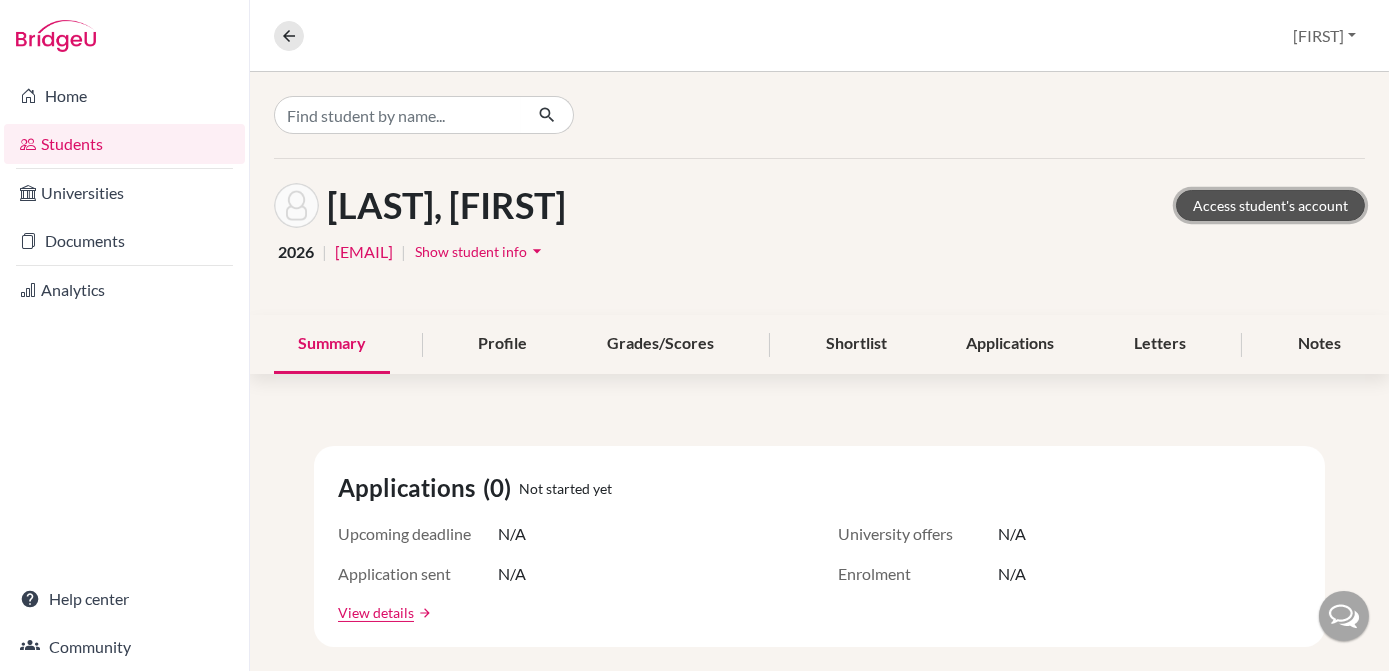 click on "Access student's account" at bounding box center (1270, 205) 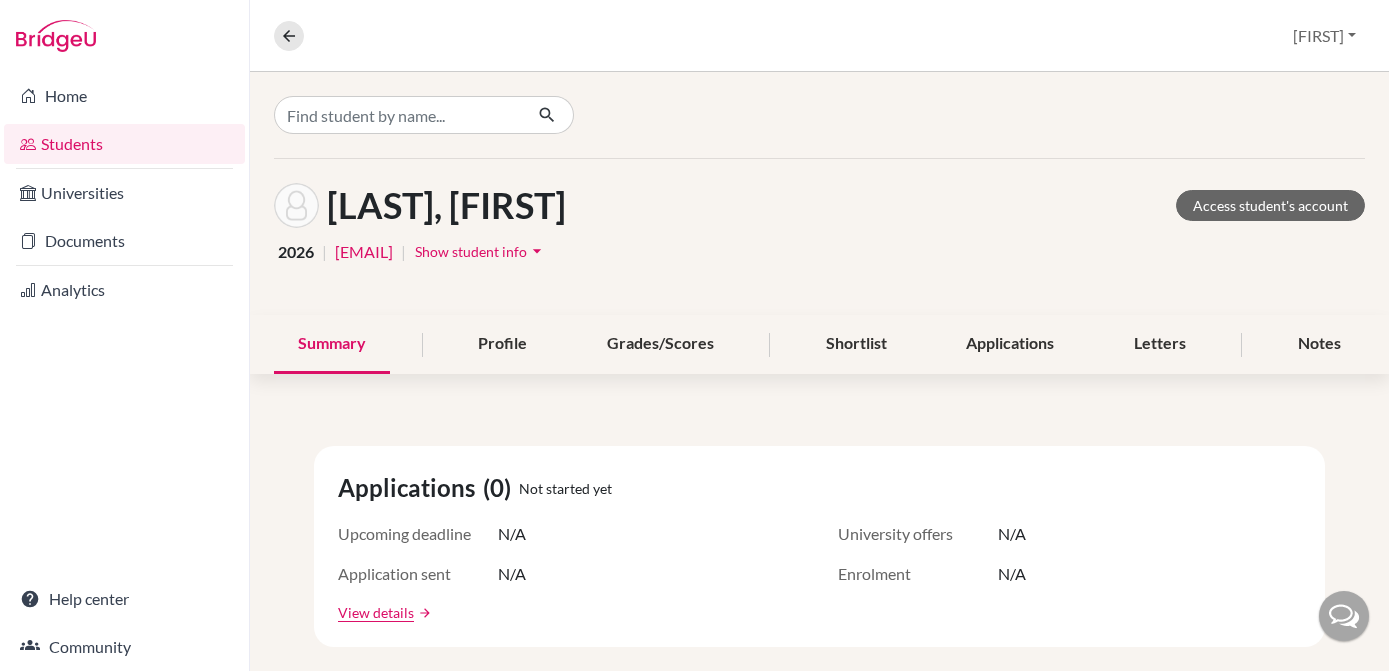 scroll, scrollTop: 0, scrollLeft: 0, axis: both 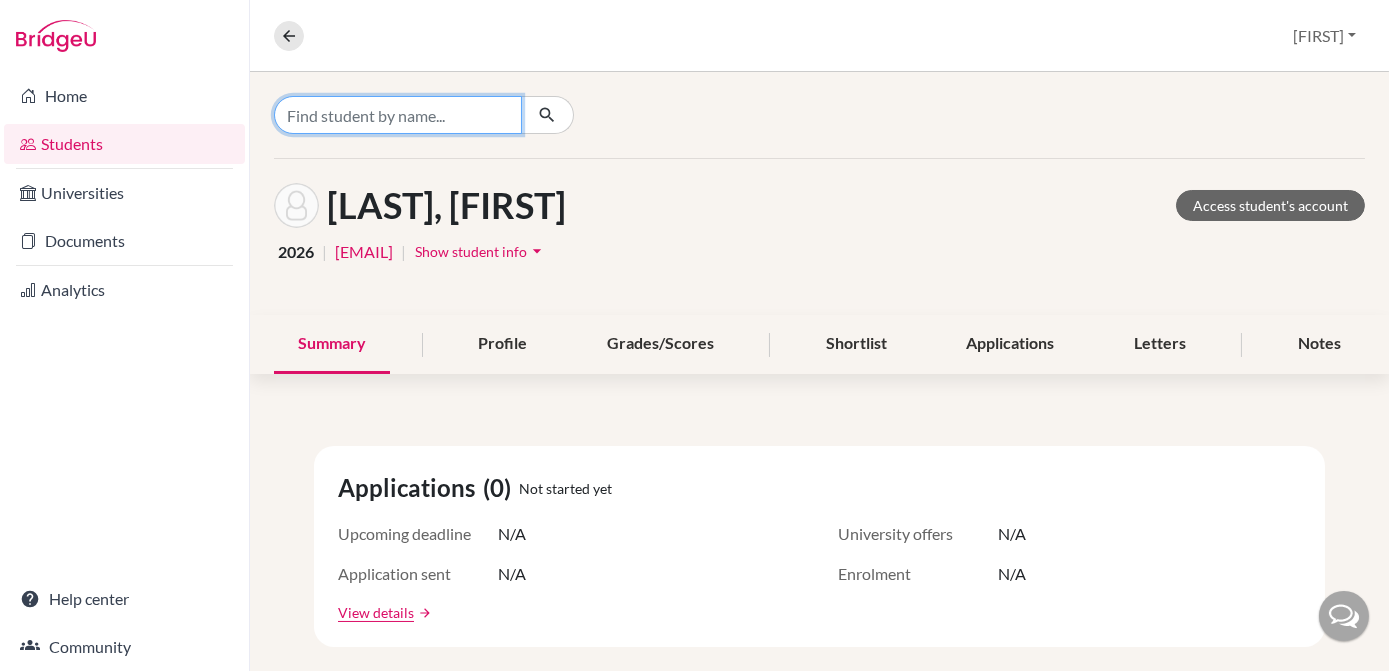 click at bounding box center [398, 115] 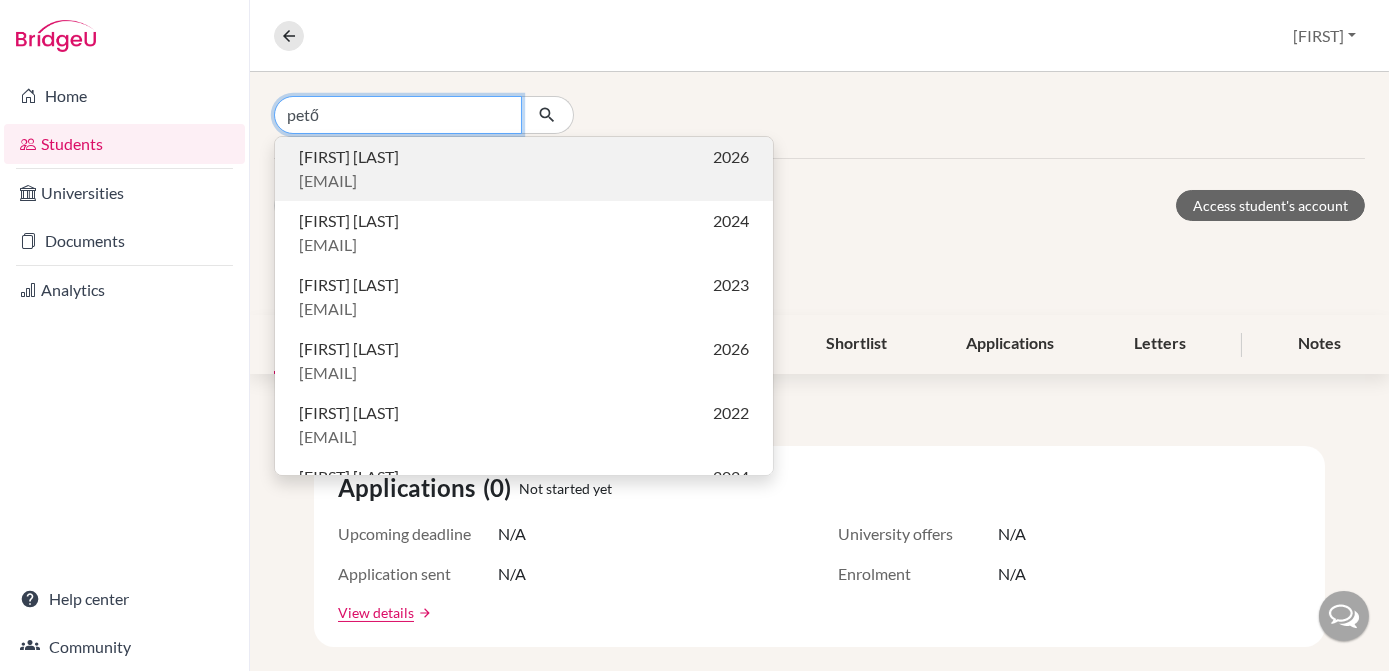 type on "pető" 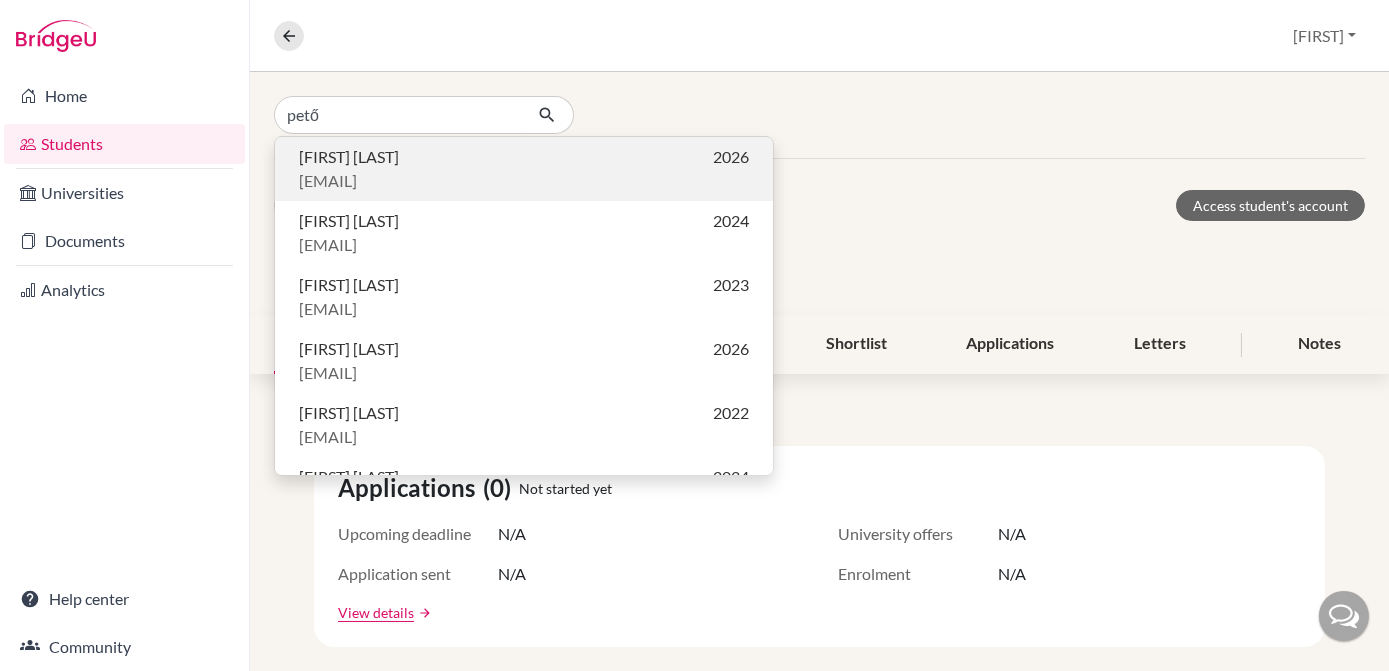 click on "pvbenyus@gmail.com" at bounding box center [328, 181] 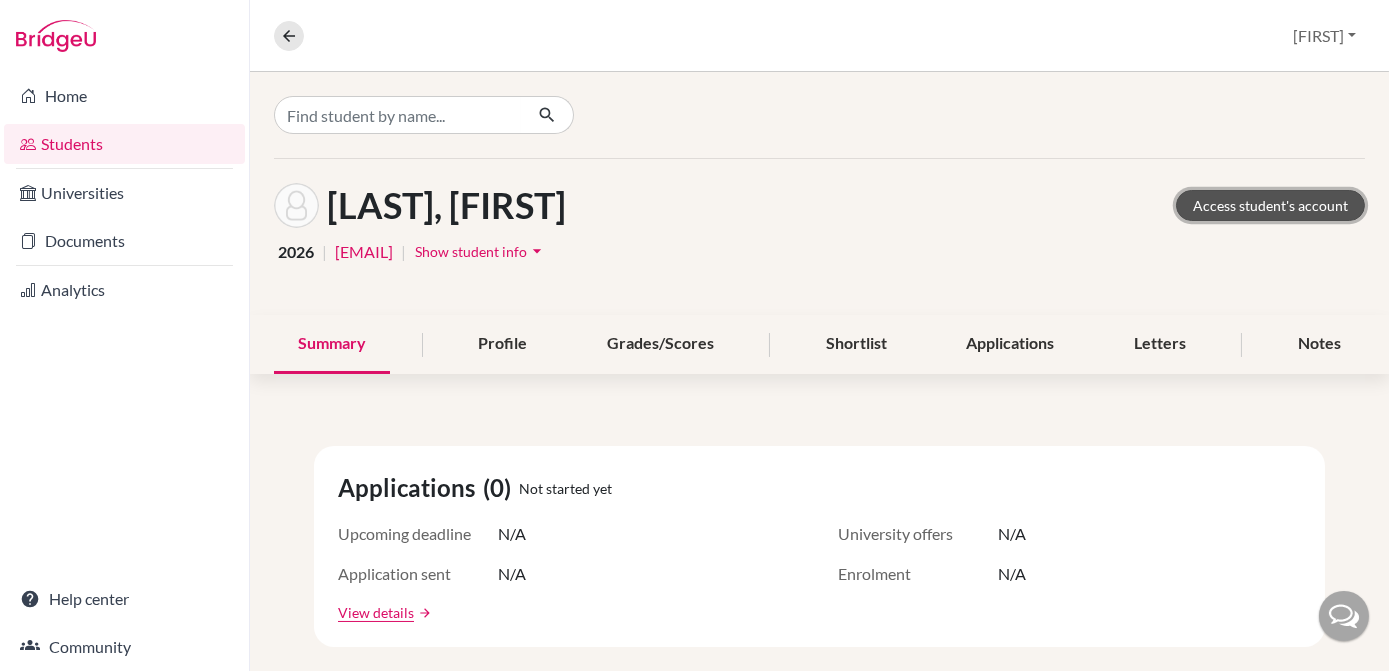 click on "Access student's account" at bounding box center (1270, 205) 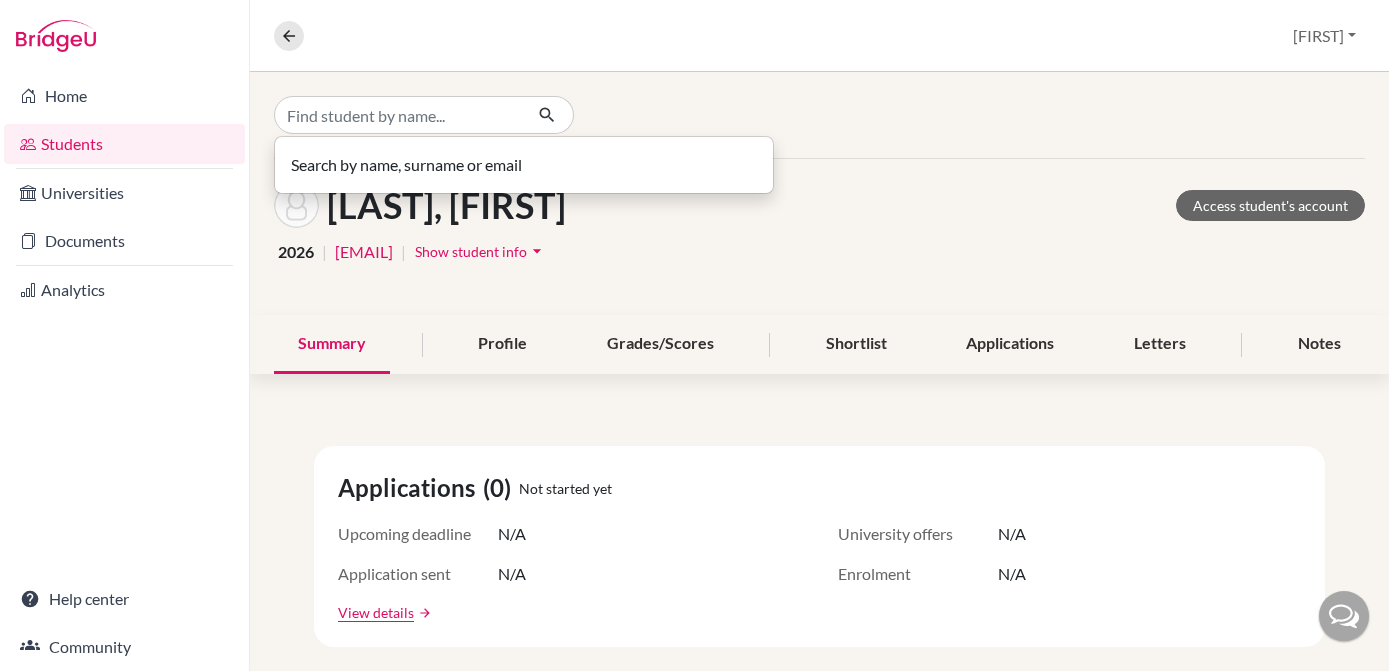 click at bounding box center (398, 115) 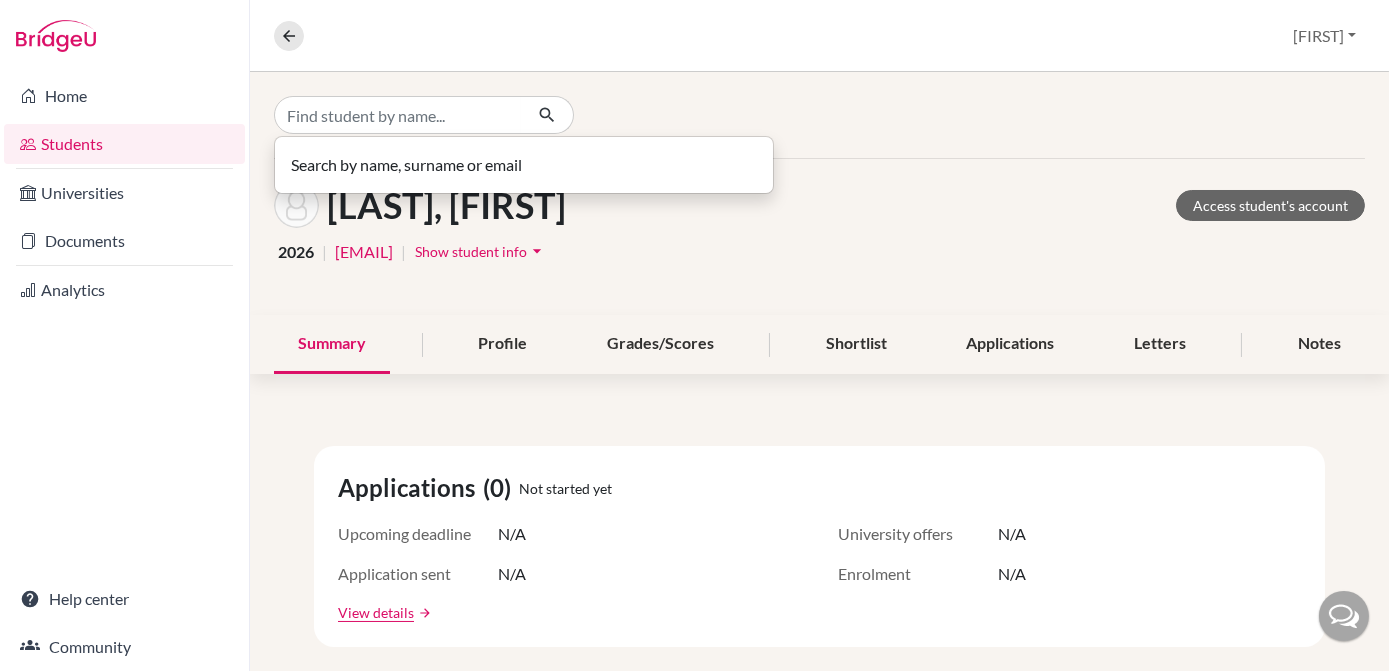 scroll, scrollTop: 0, scrollLeft: 0, axis: both 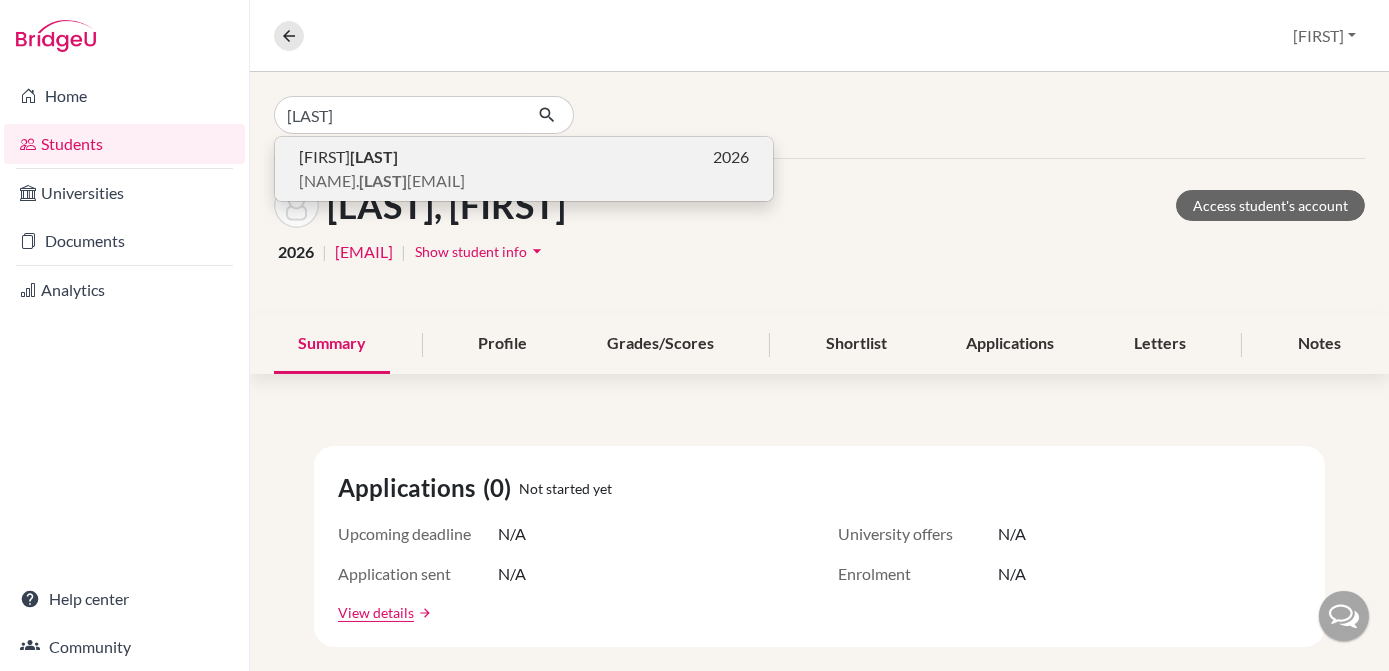 type on "reiser" 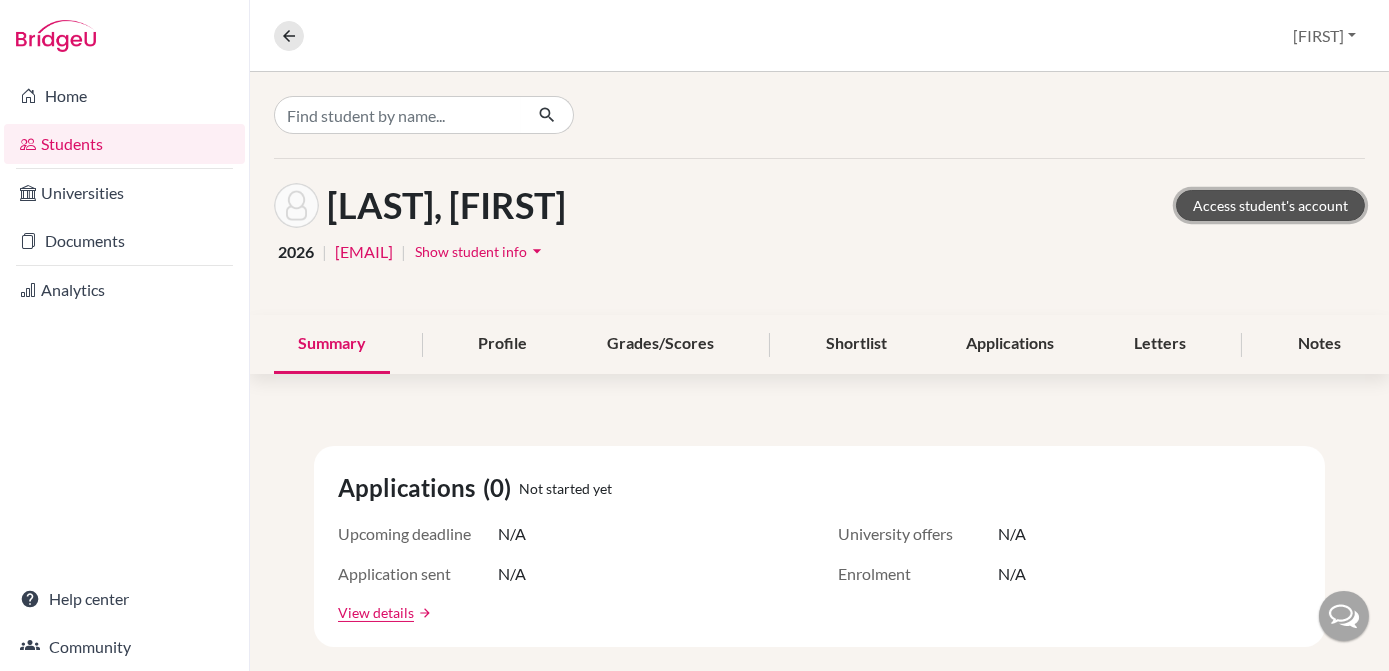 click on "Access student's account" at bounding box center (1270, 205) 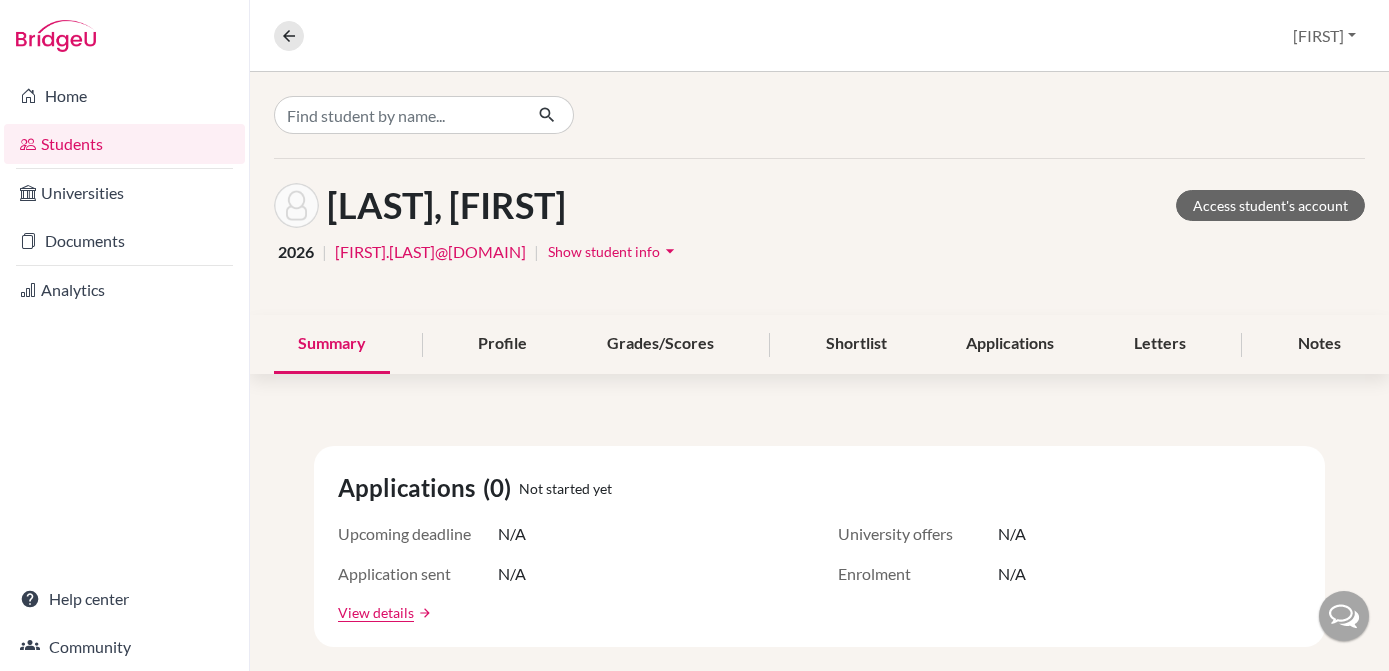 scroll, scrollTop: 0, scrollLeft: 0, axis: both 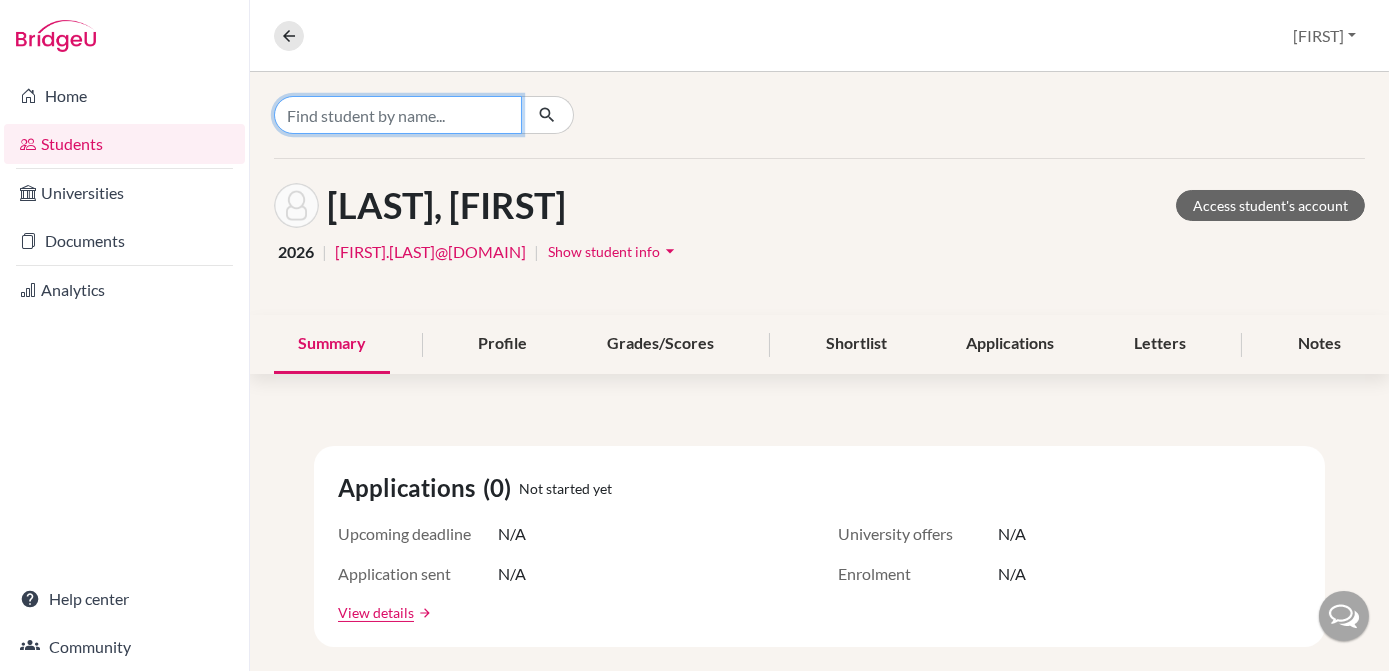 click at bounding box center (398, 115) 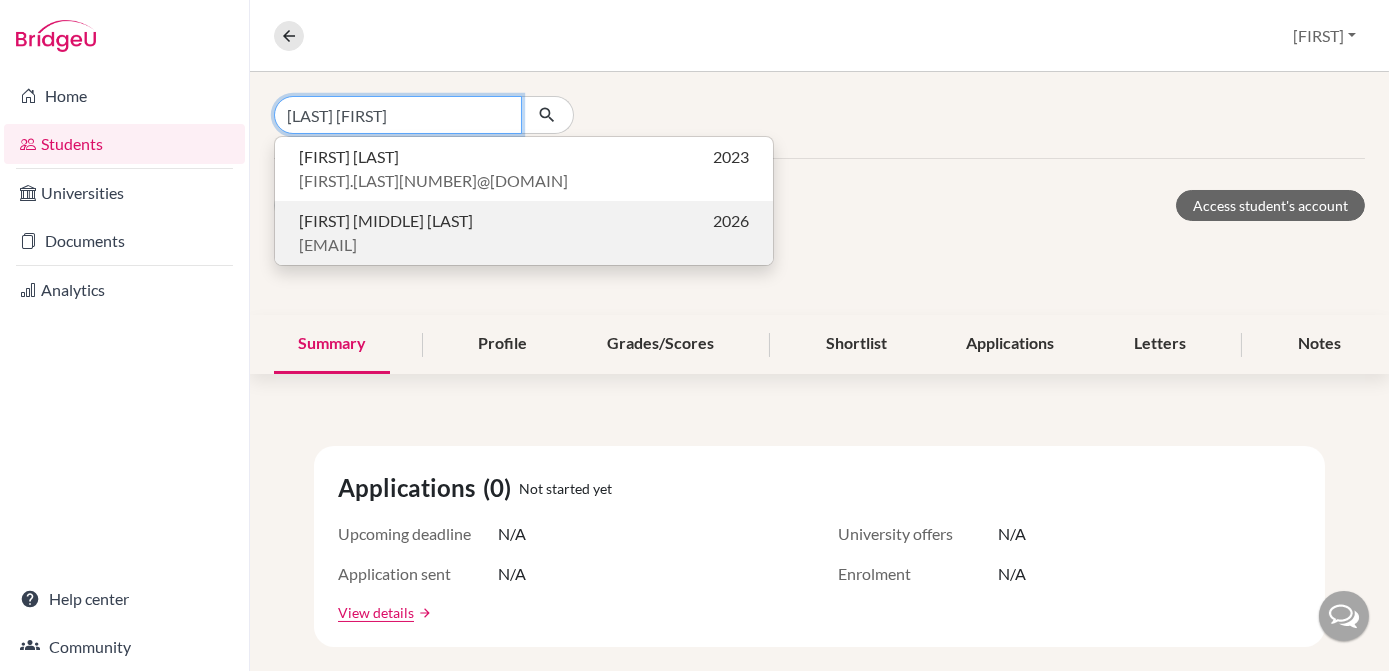 type on "[LAST] [FIRST]" 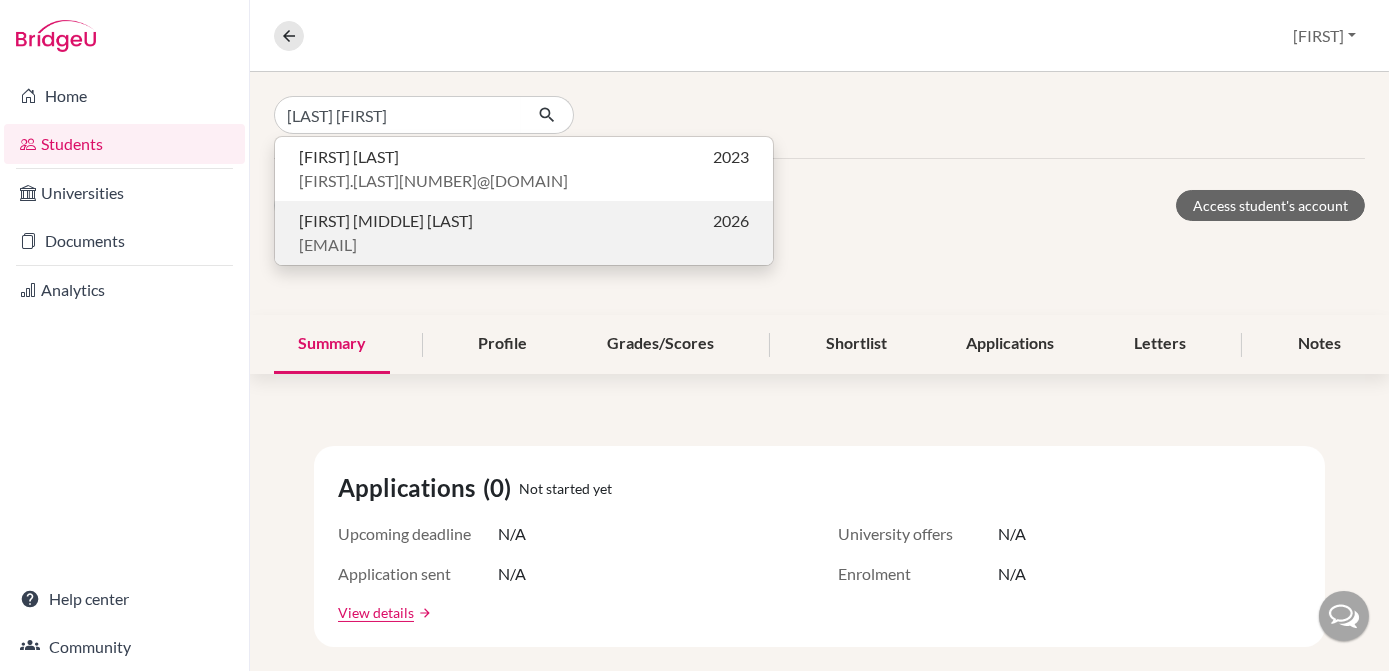 click on "[EMAIL]" at bounding box center (328, 245) 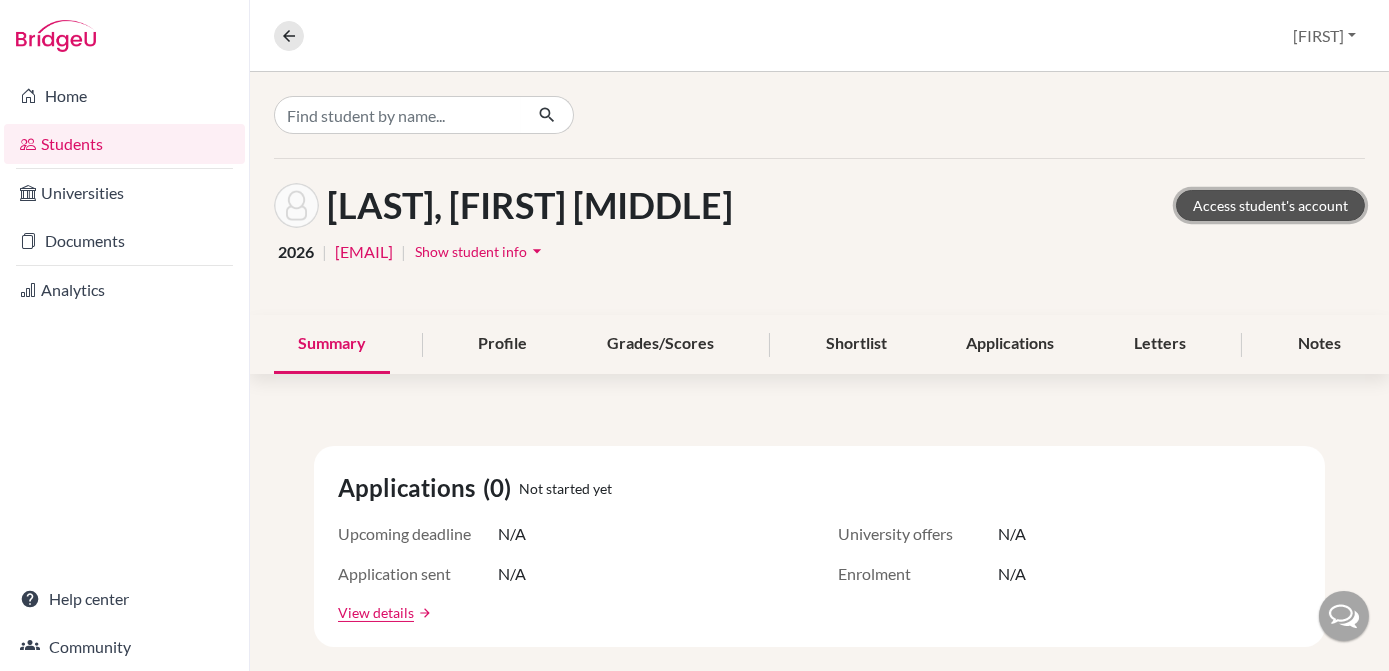 click on "Access student's account" at bounding box center (1270, 205) 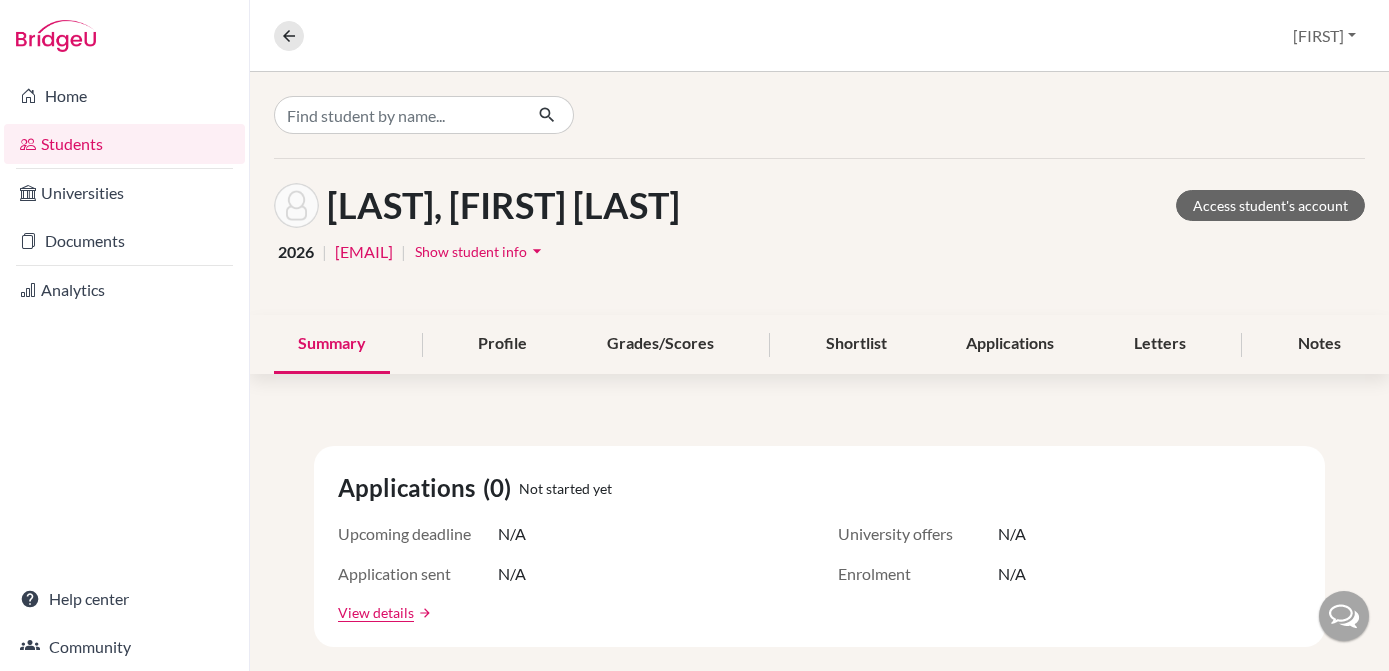 scroll, scrollTop: 0, scrollLeft: 0, axis: both 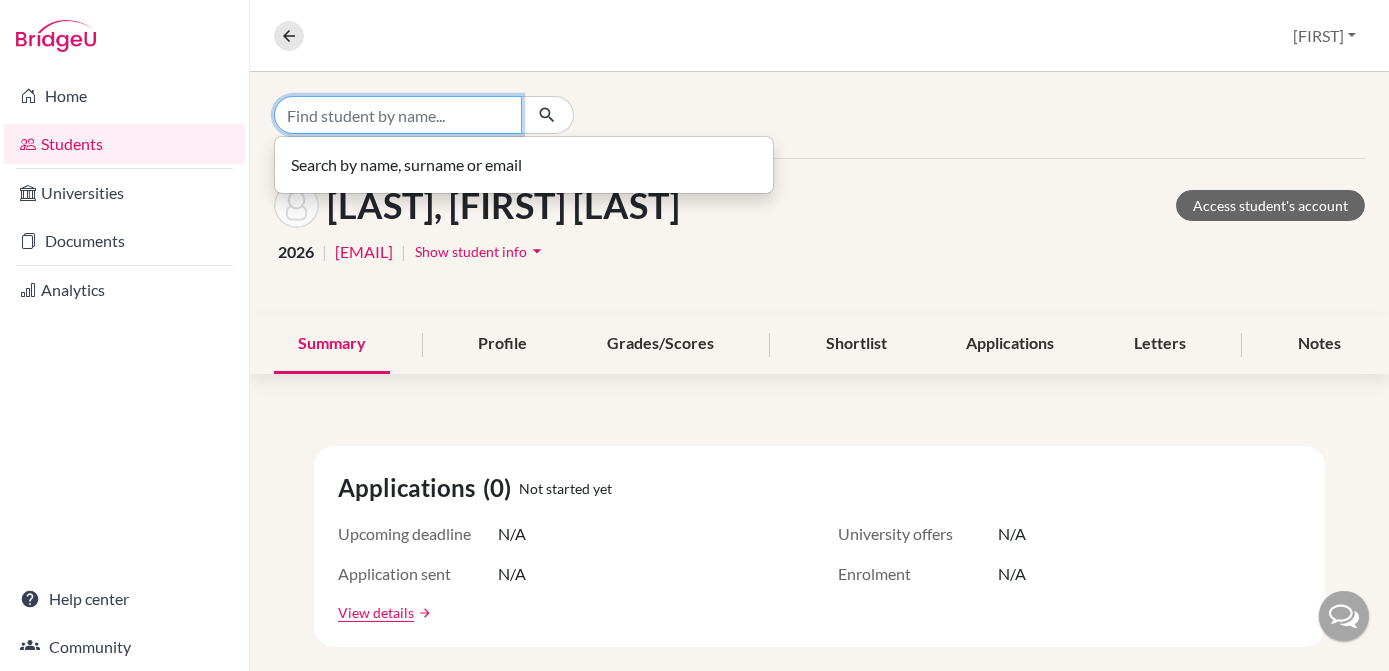 click at bounding box center (398, 115) 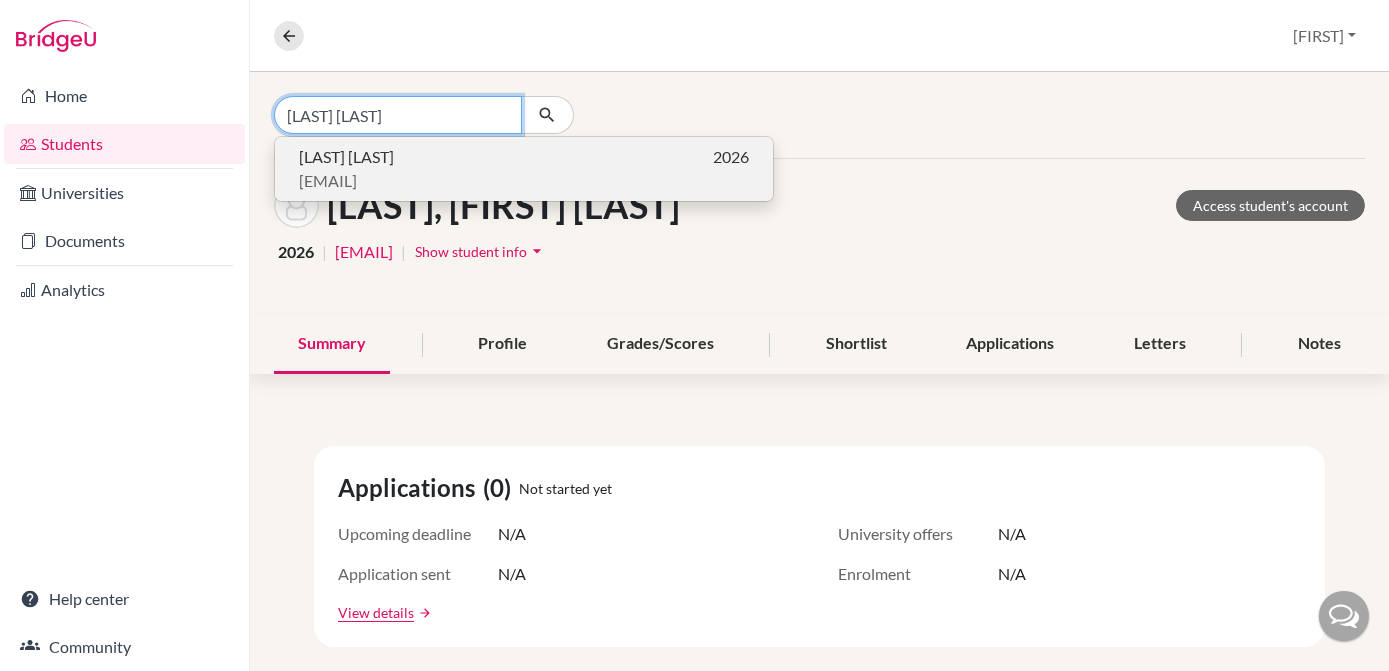 type on "széll panna" 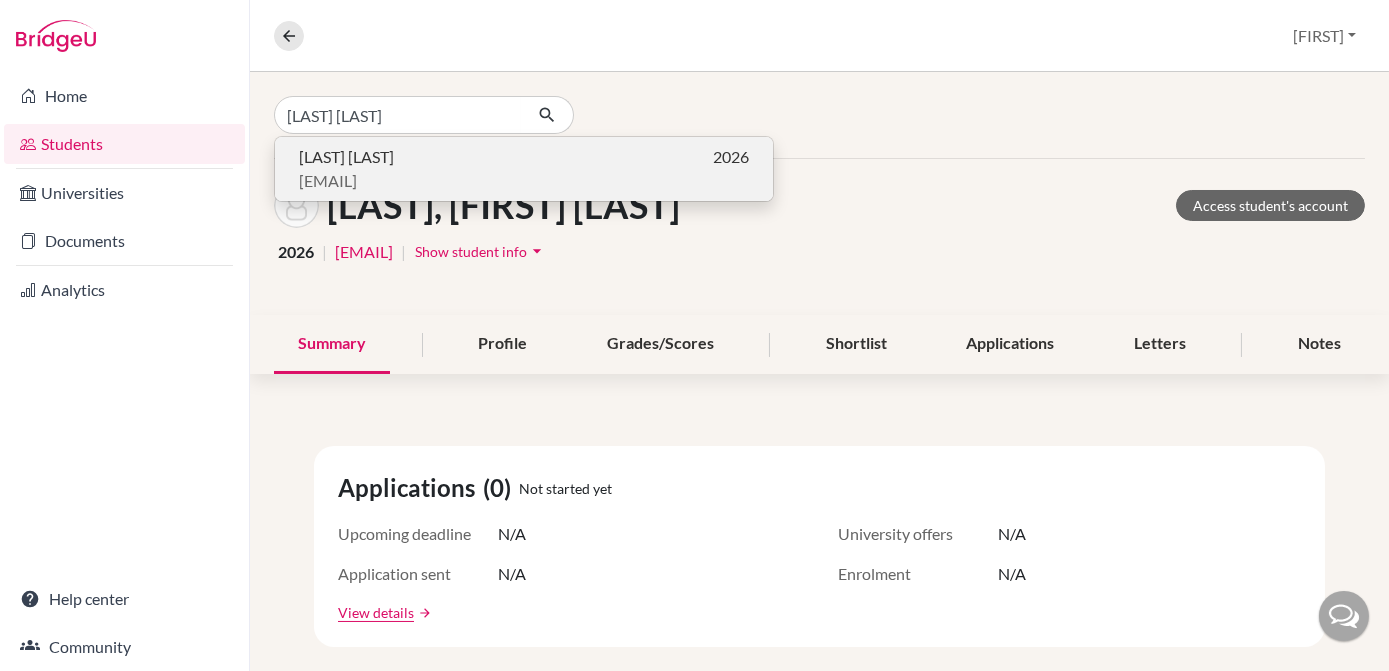 click on "Panna Széll 2026" at bounding box center (524, 157) 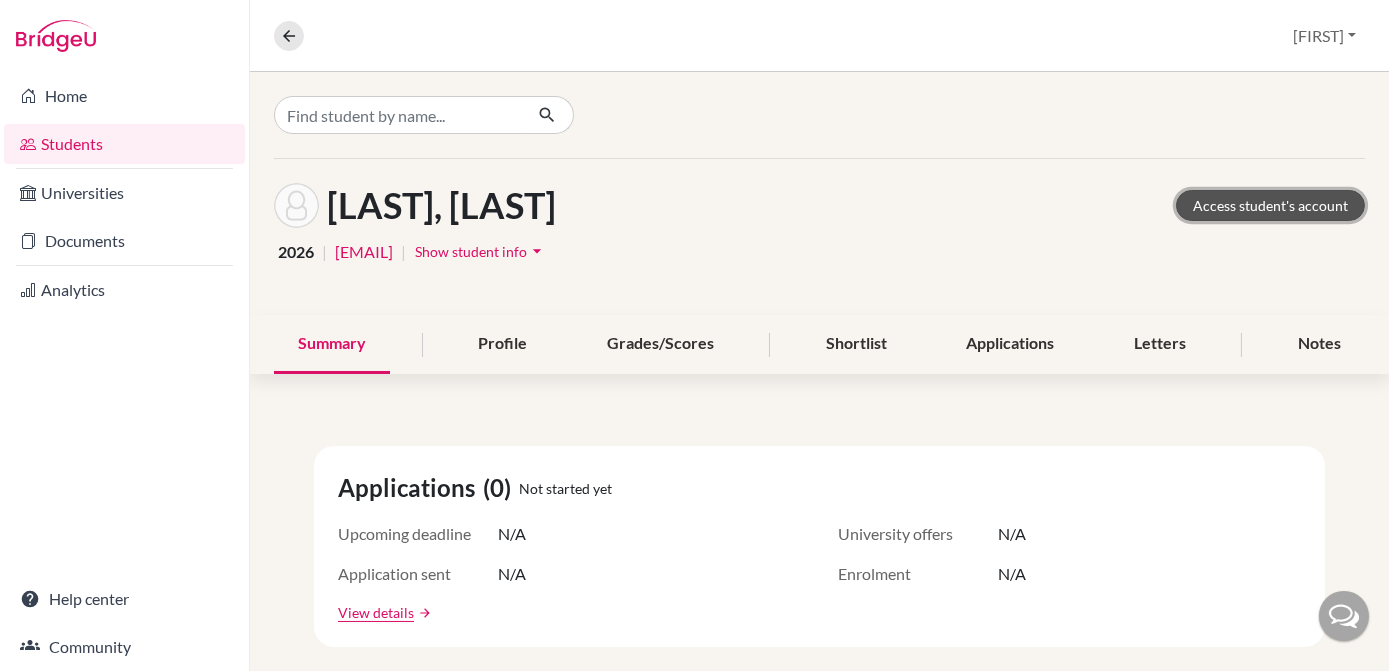 click on "Access student's account" at bounding box center [1270, 205] 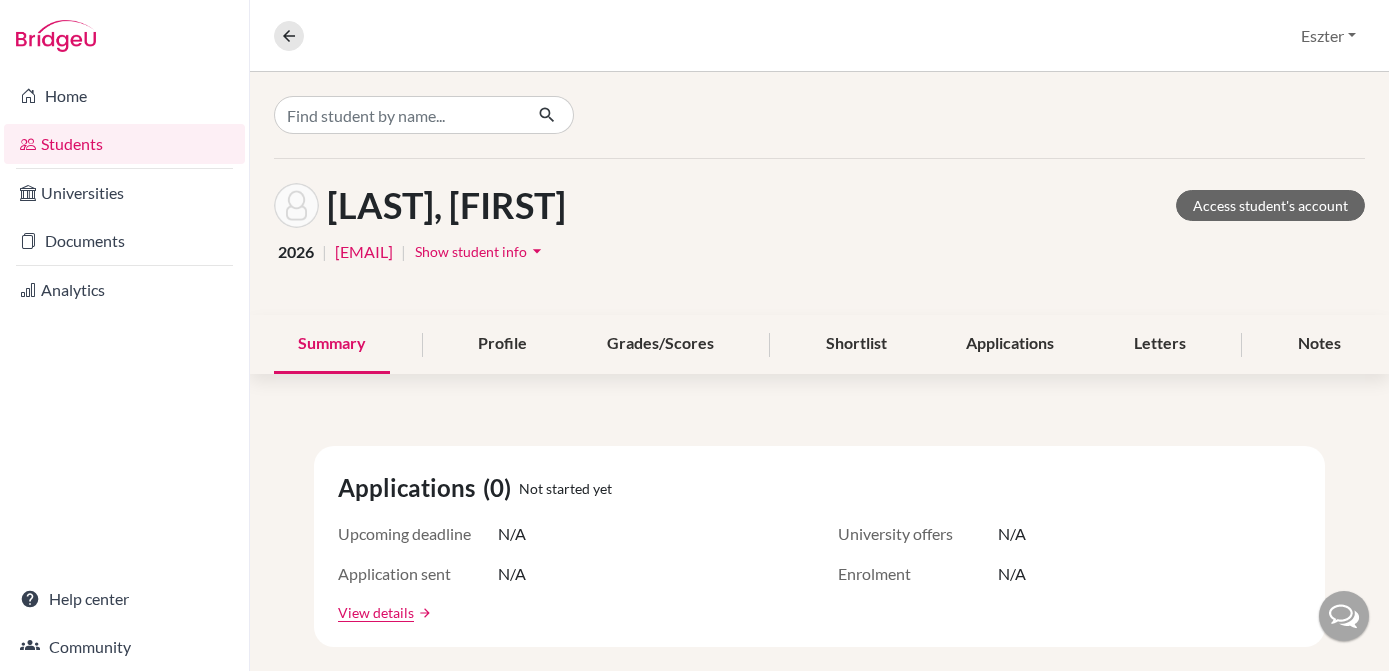scroll, scrollTop: 0, scrollLeft: 0, axis: both 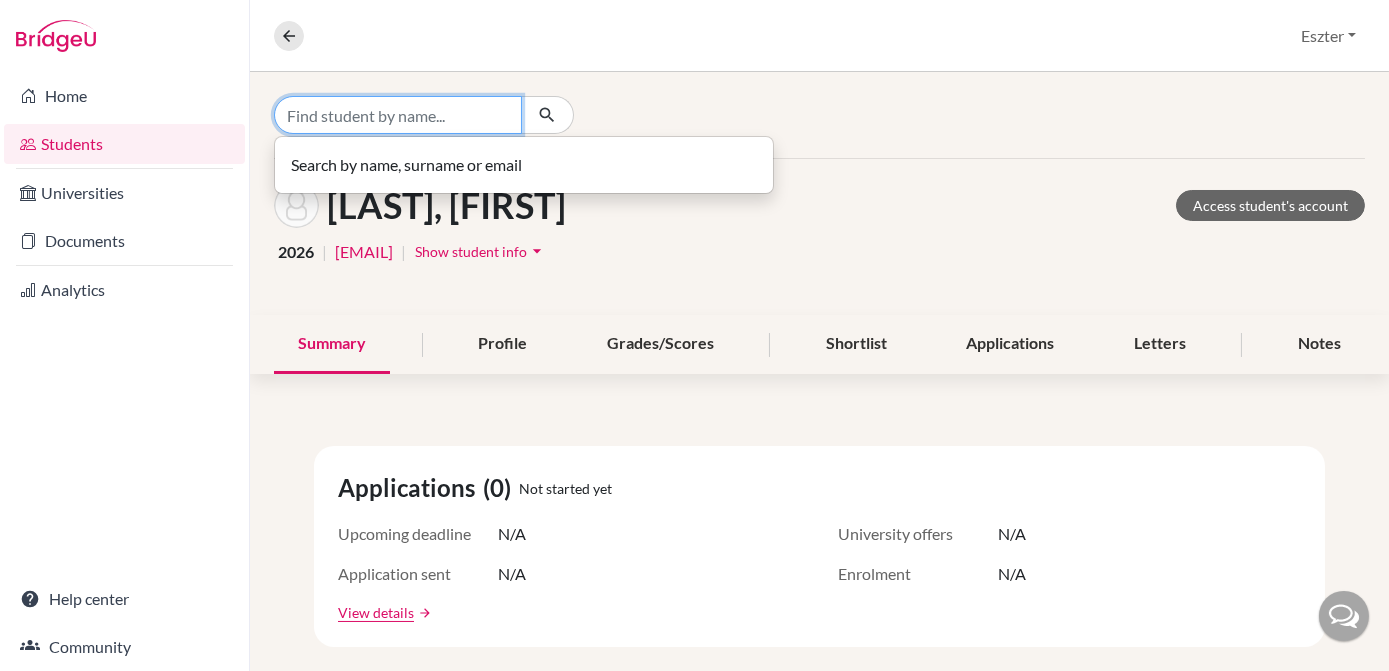click at bounding box center [398, 115] 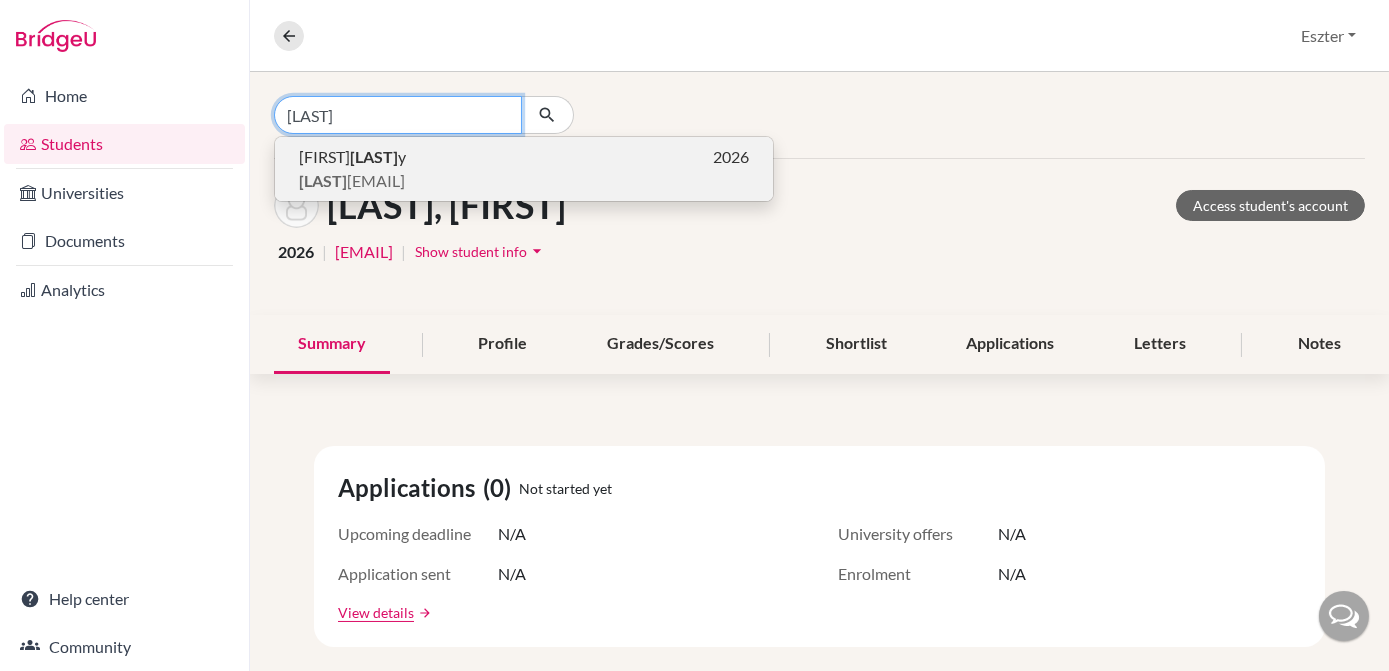 type on "[LAST]" 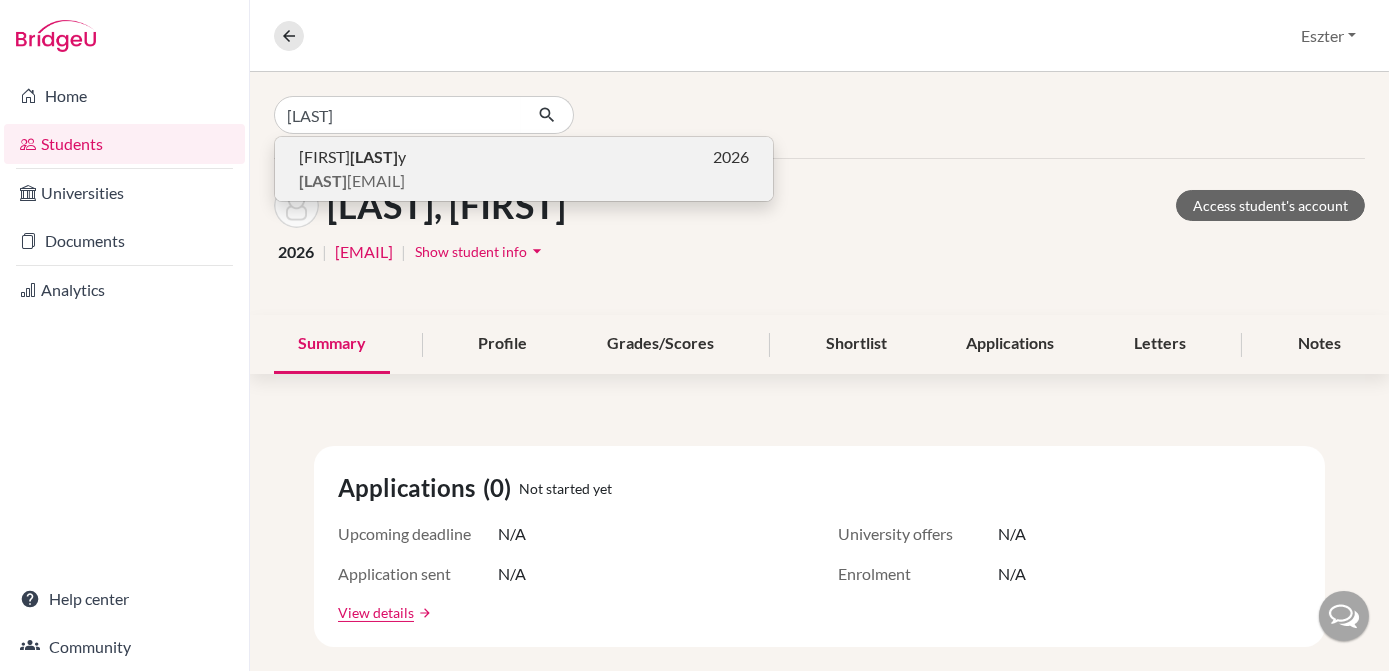 click on "[LAST]" at bounding box center (374, 156) 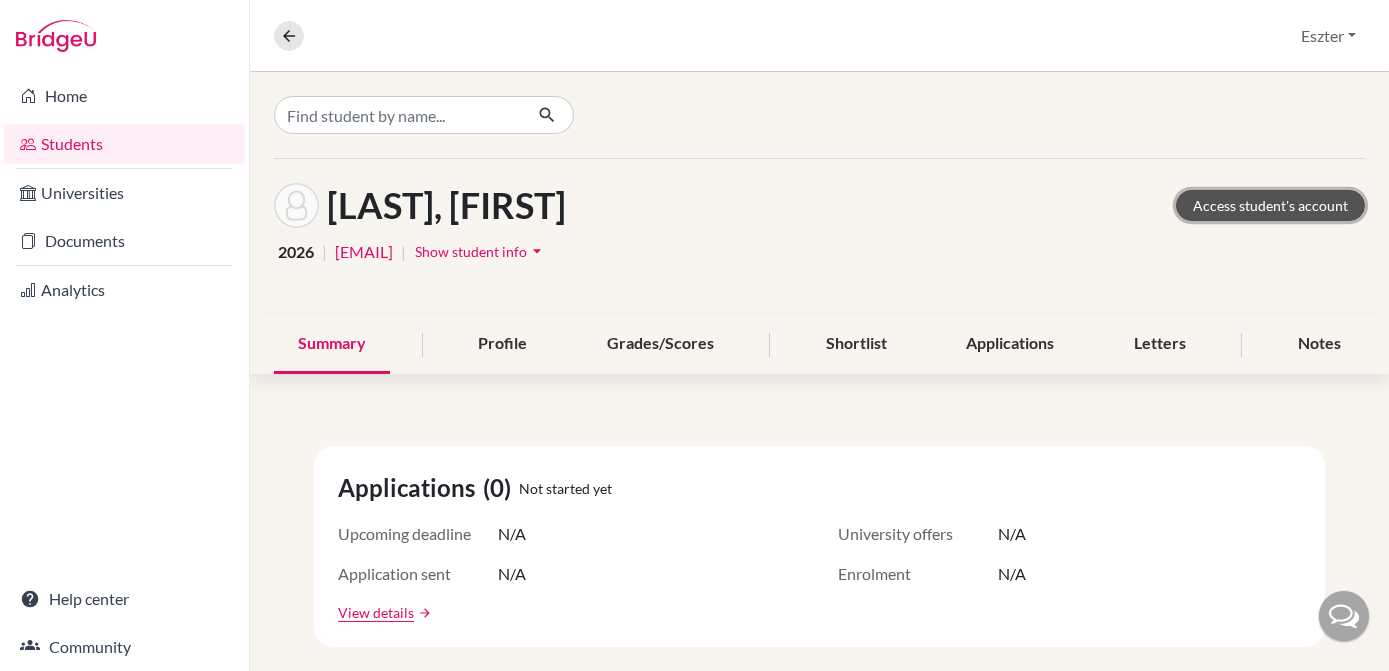 click on "Access student's account" at bounding box center (1270, 205) 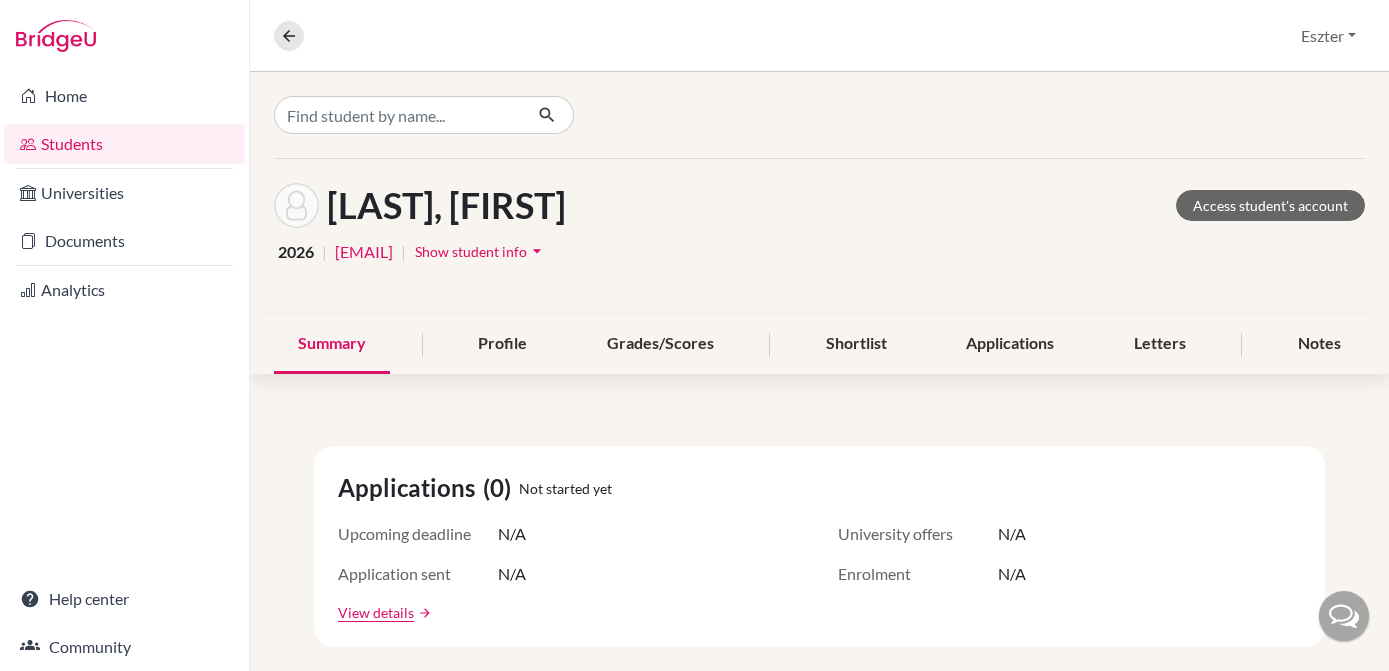 scroll, scrollTop: 0, scrollLeft: 0, axis: both 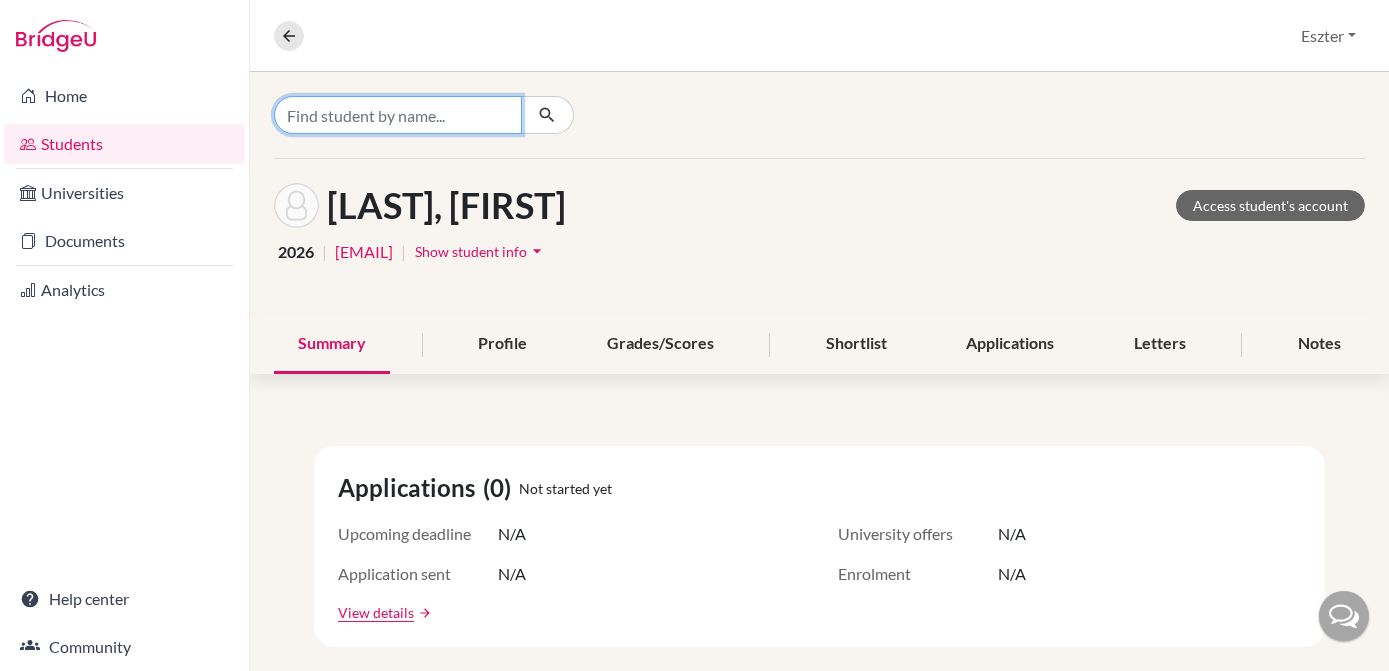 click at bounding box center (398, 115) 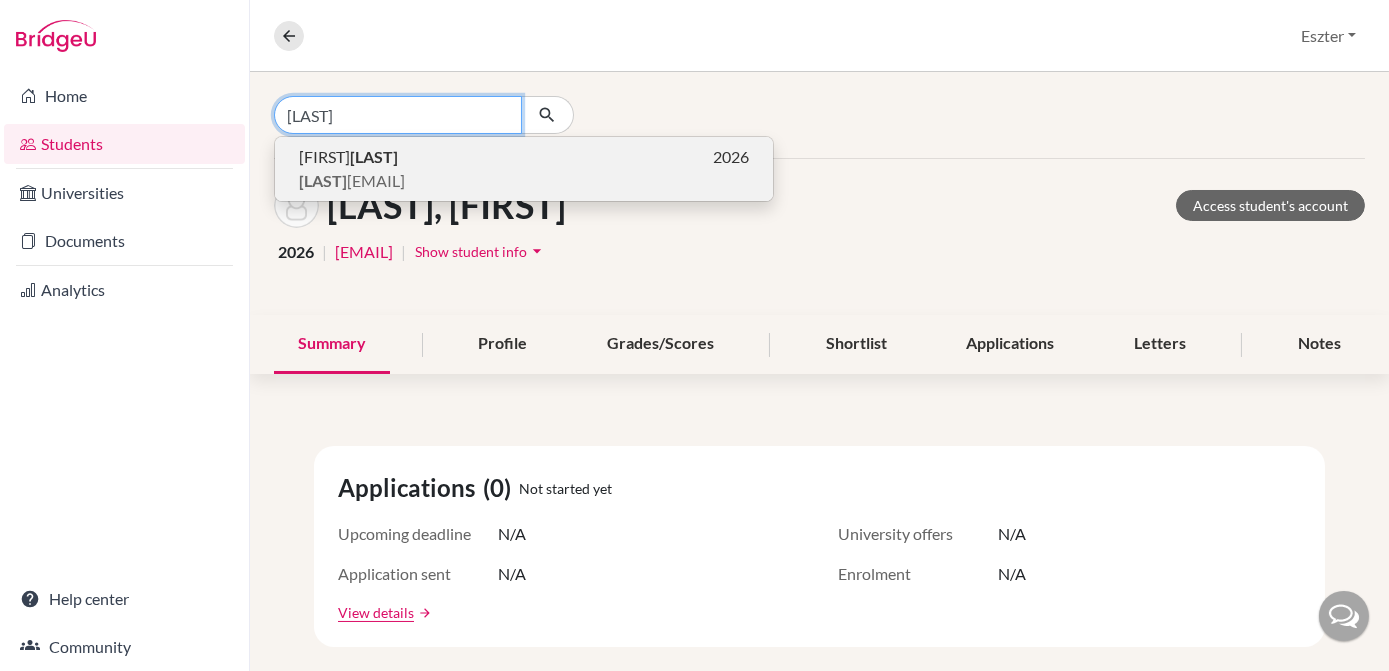 type on "[LAST]" 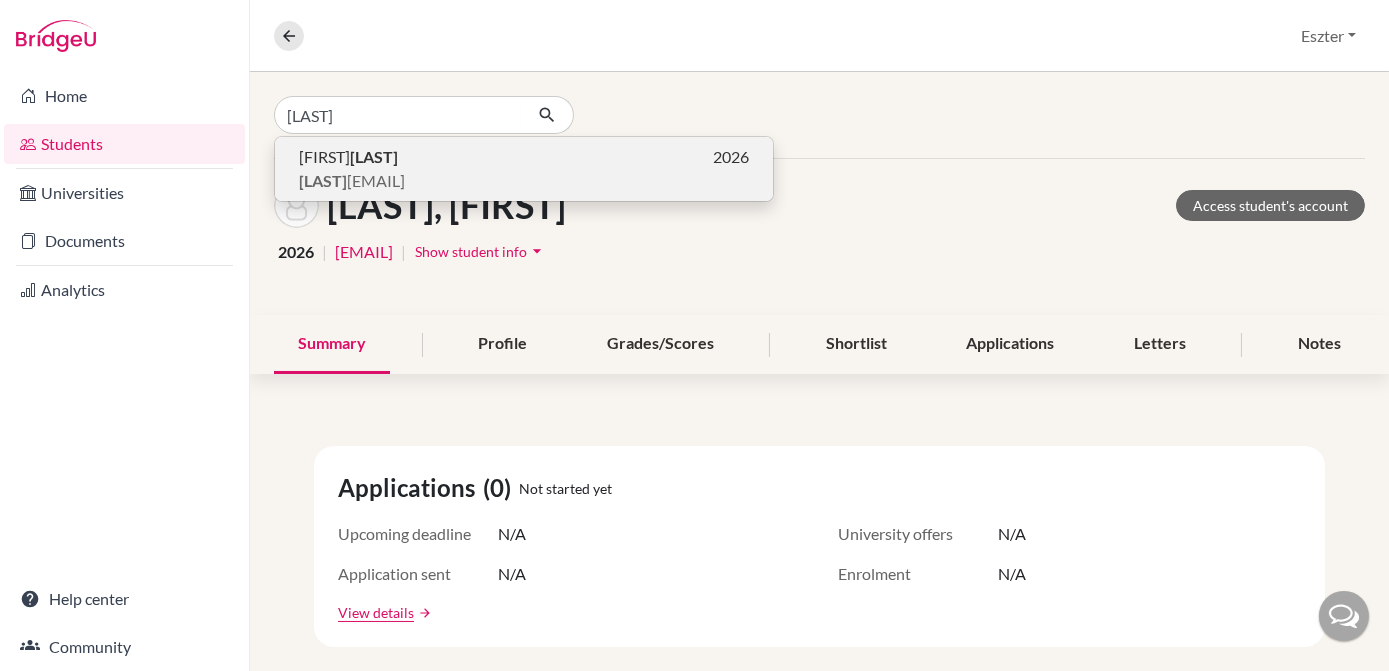 click on "[FIRST] [LAST] [YEAR]" at bounding box center [524, 157] 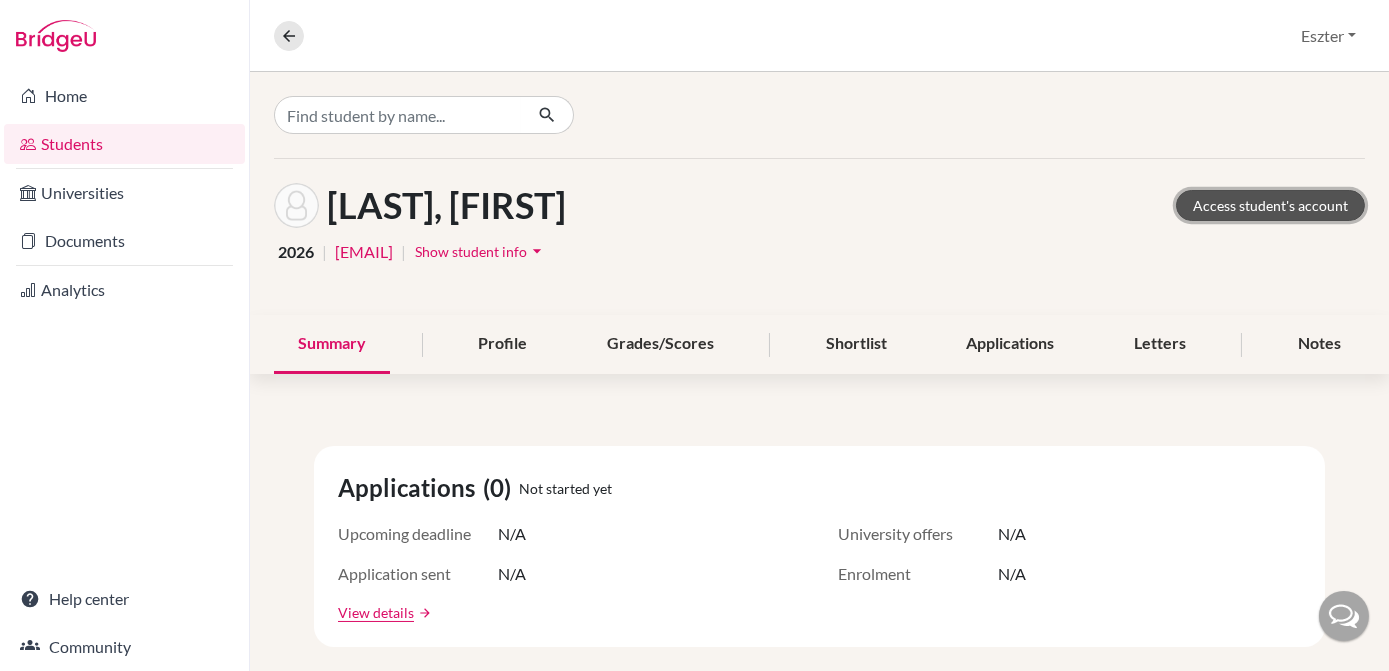 click on "Access student's account" at bounding box center (1270, 205) 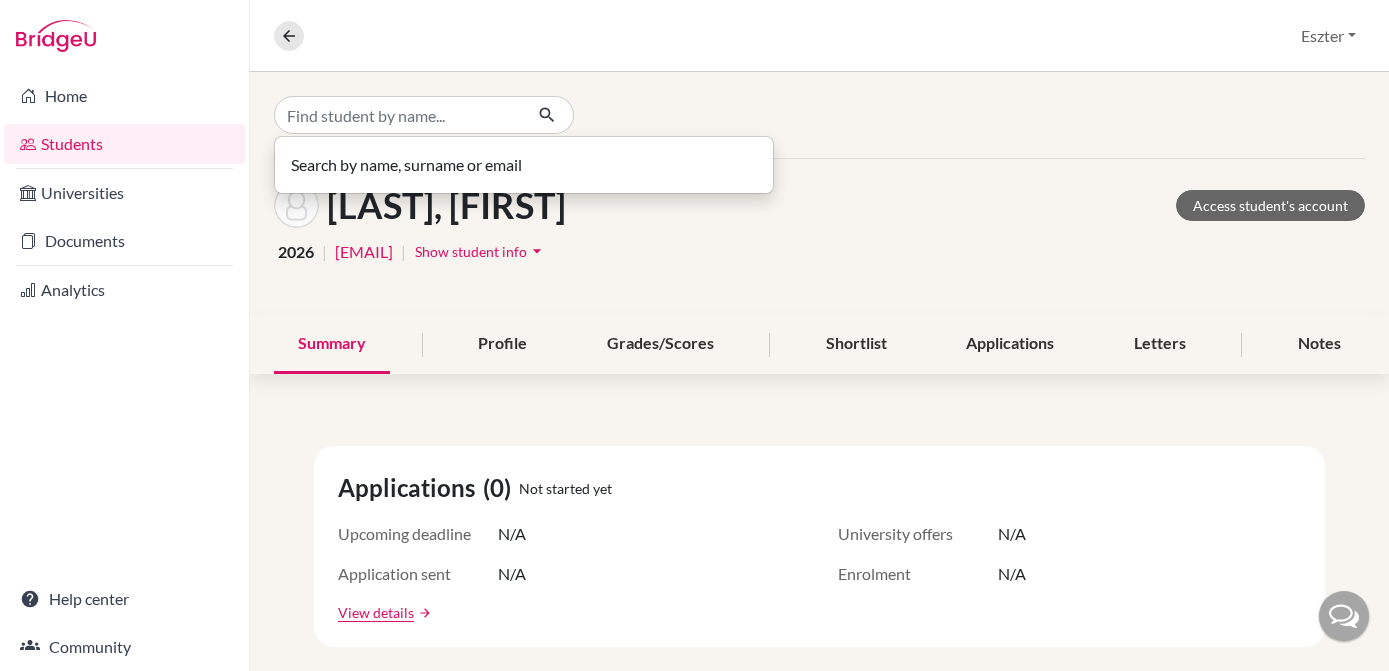 scroll, scrollTop: 0, scrollLeft: 0, axis: both 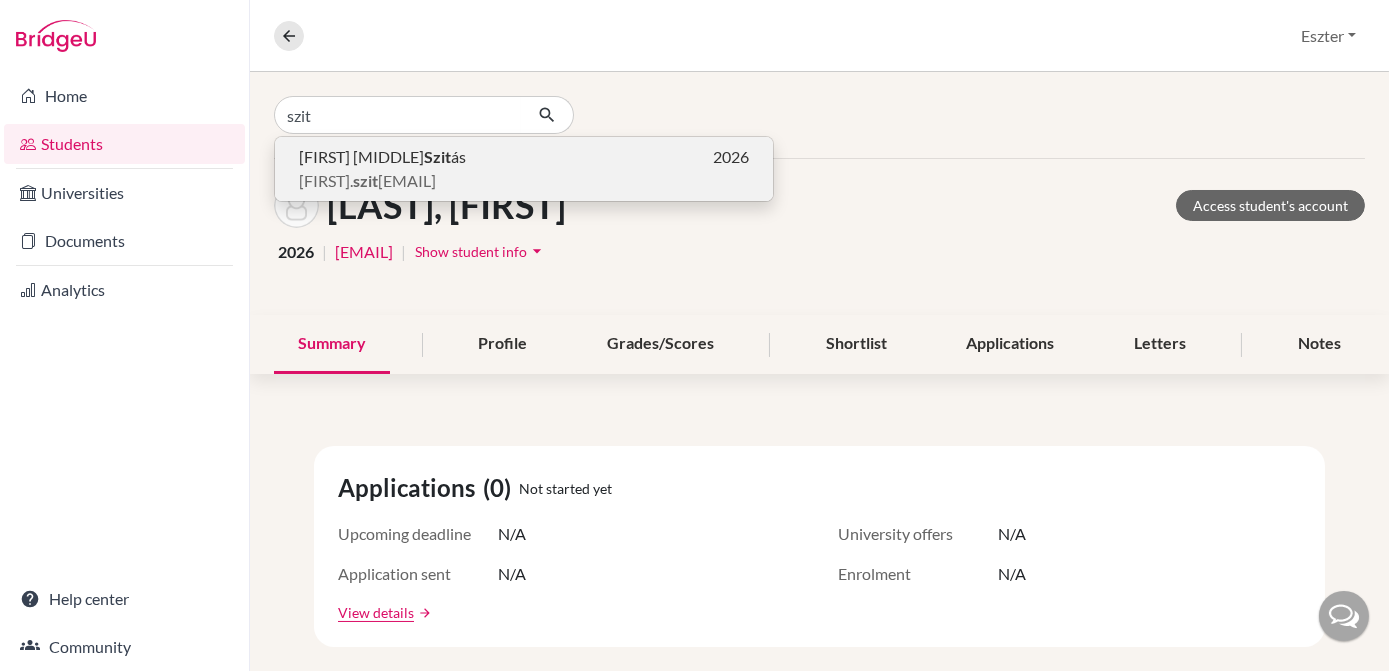 type on "szit" 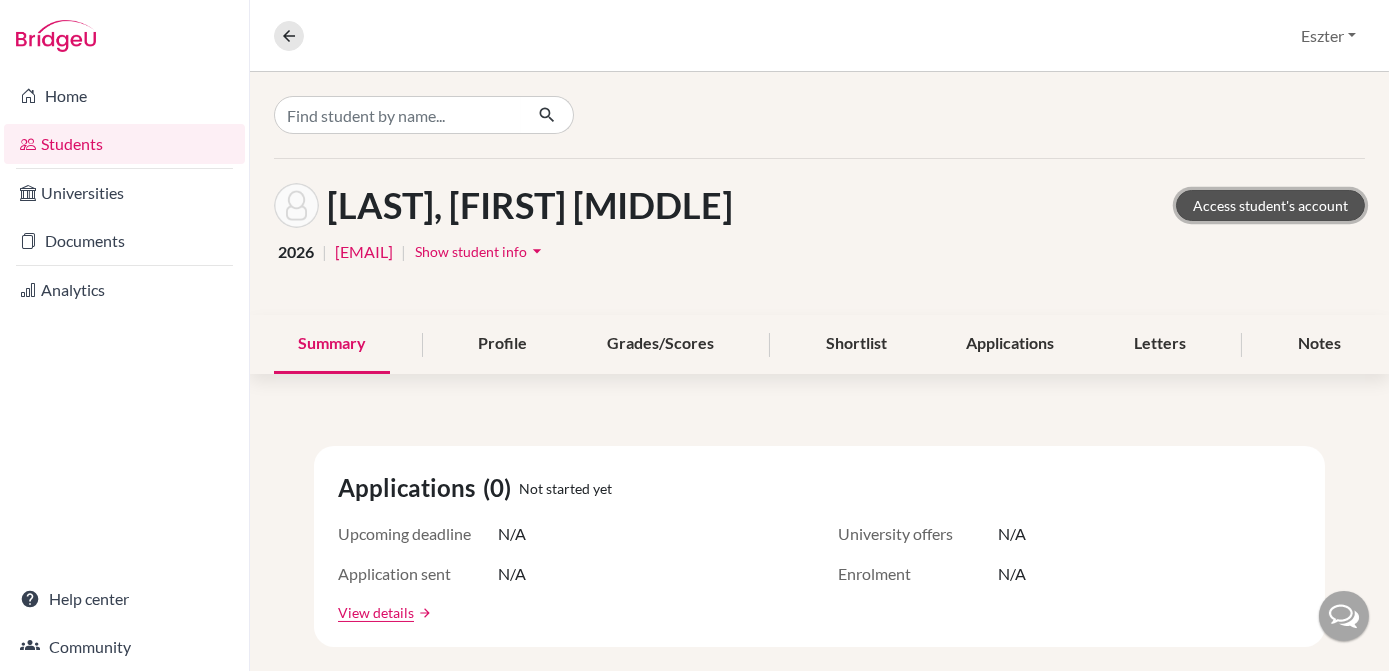 click on "Access student's account" at bounding box center [1270, 205] 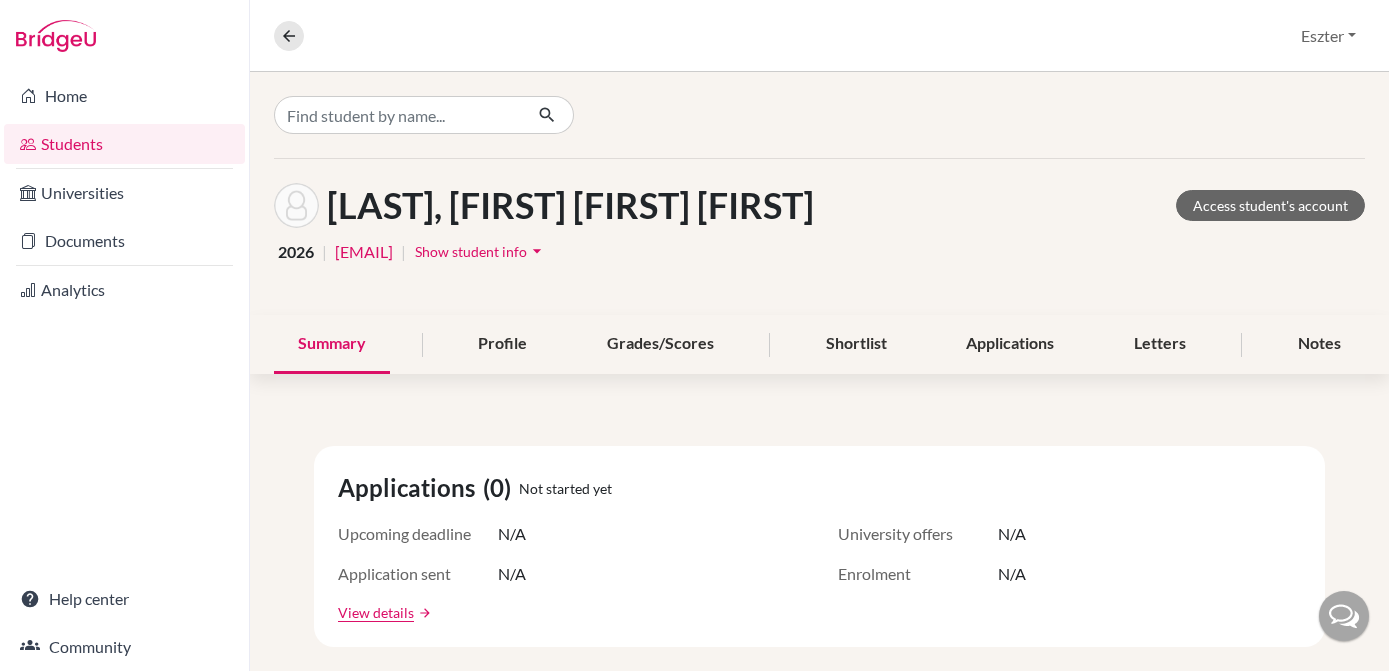 scroll, scrollTop: 0, scrollLeft: 0, axis: both 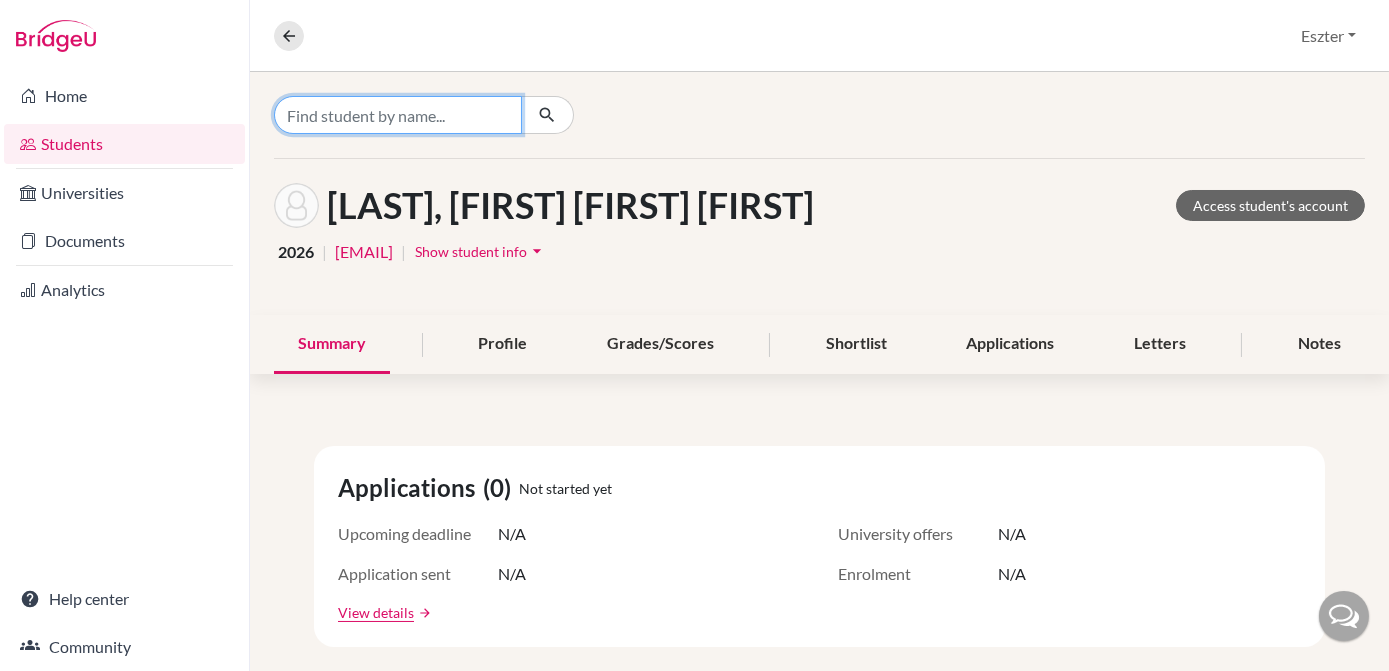 click at bounding box center [398, 115] 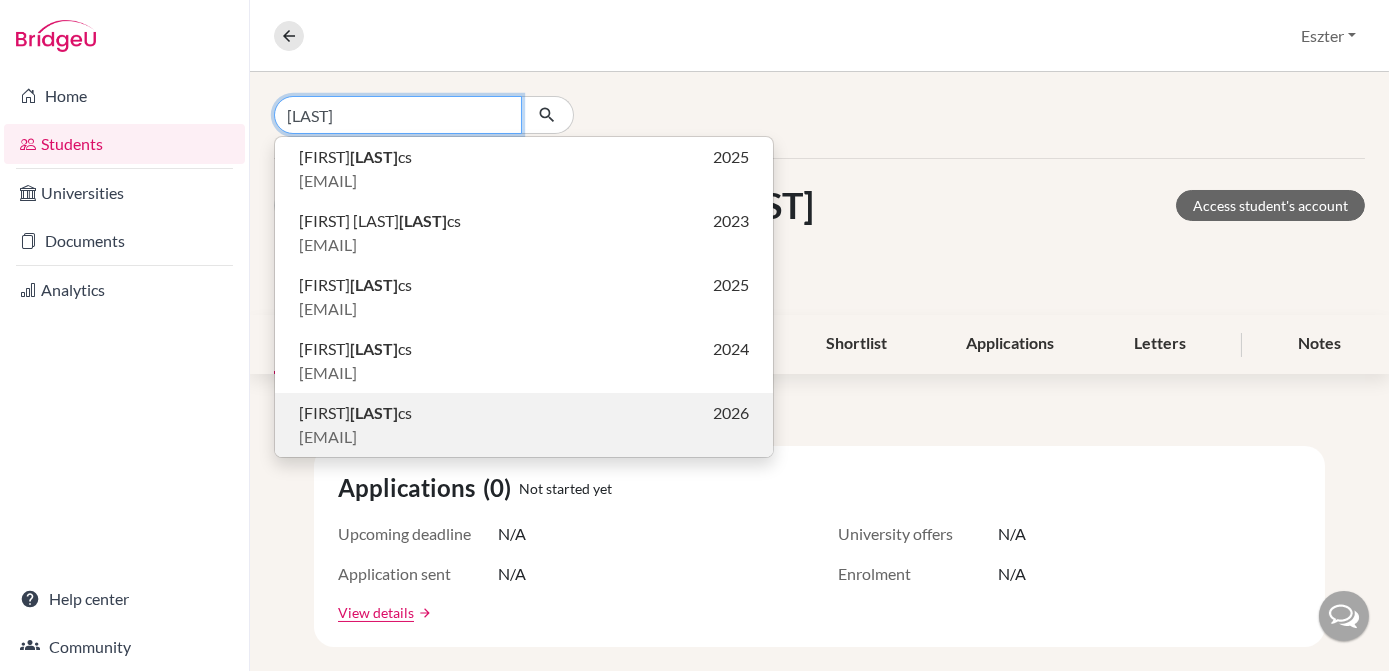 type on "[LAST]" 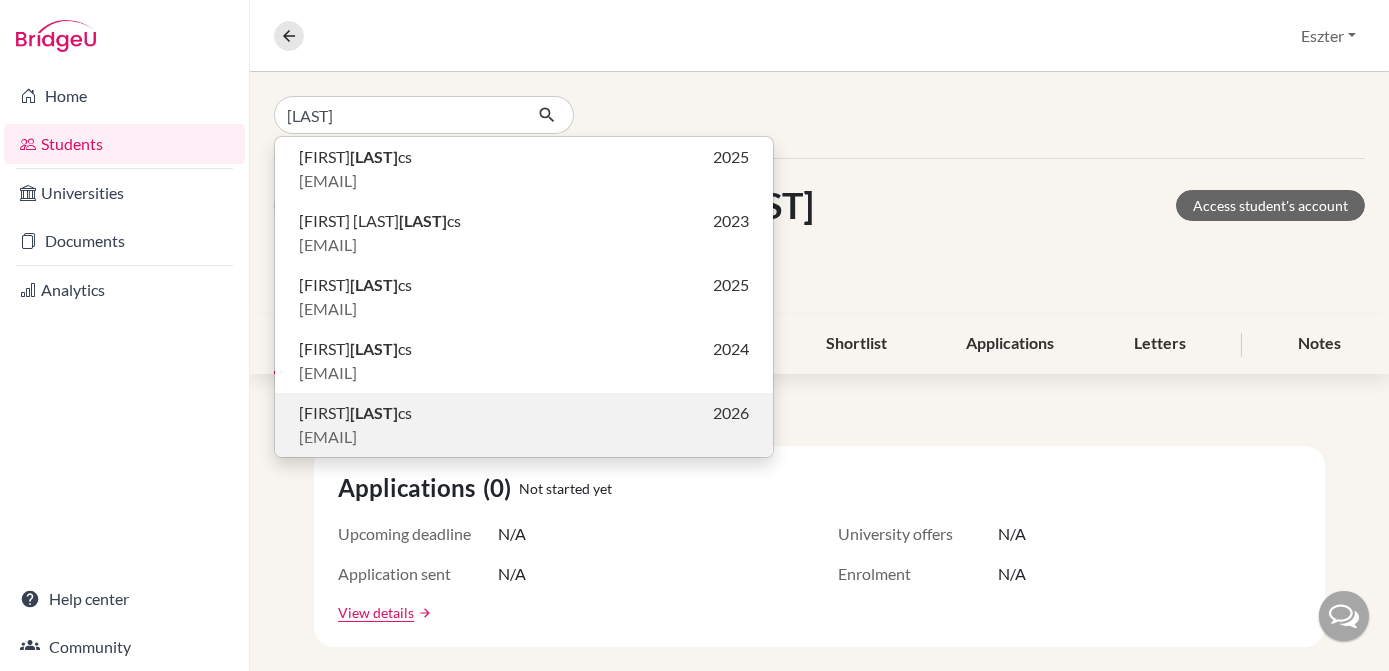 click on "[EMAIL]" at bounding box center (328, 437) 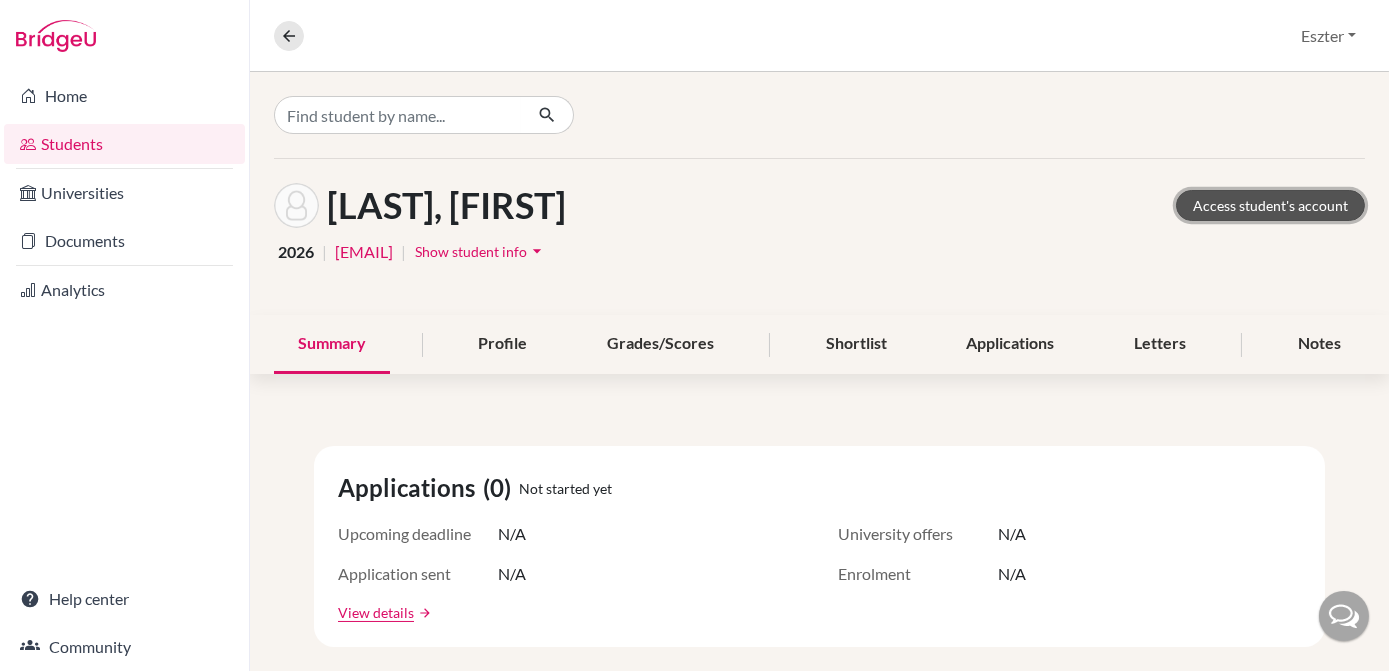 click on "Access student's account" at bounding box center [1270, 205] 